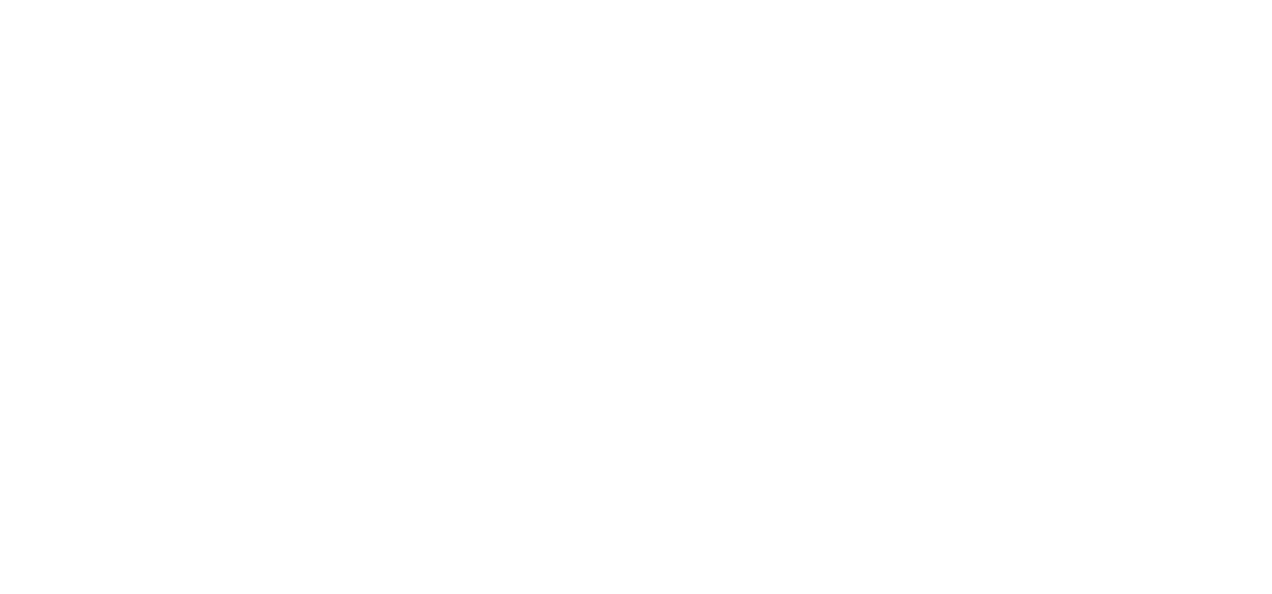 scroll, scrollTop: 0, scrollLeft: 0, axis: both 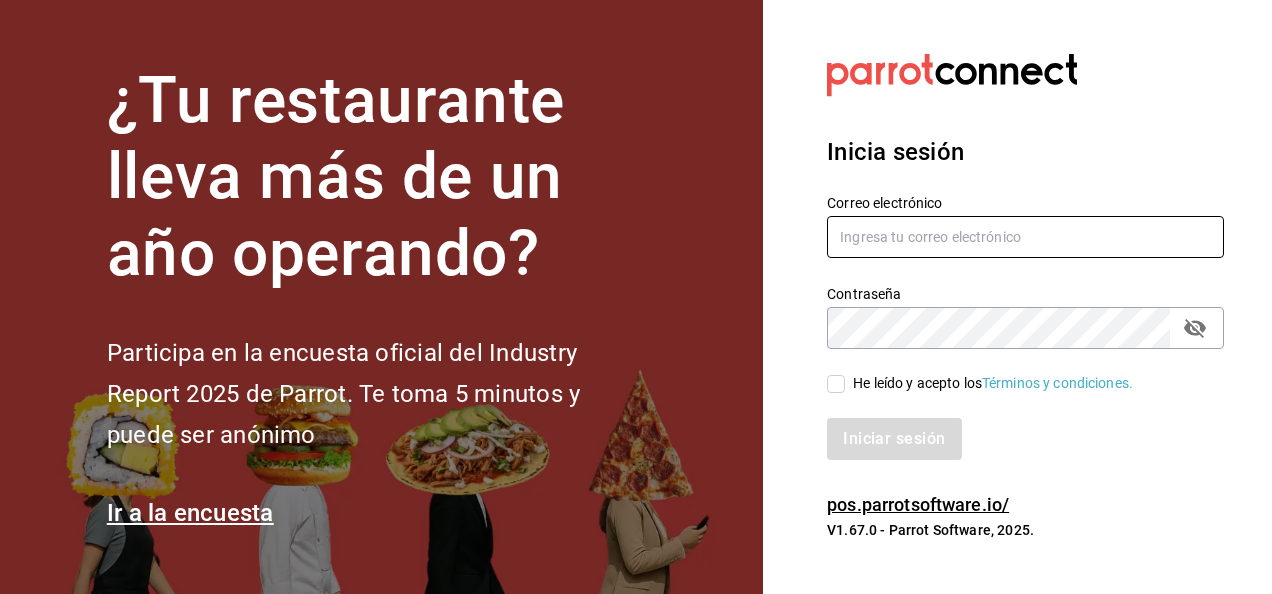type on "[EMAIL]" 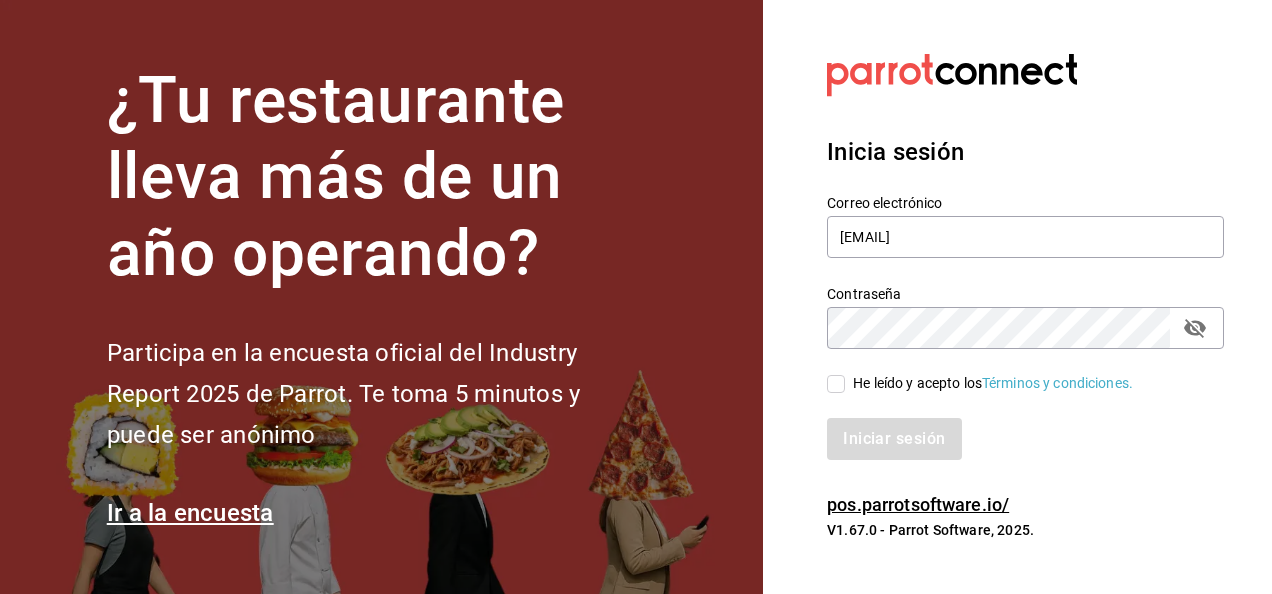 click on "He leído y acepto los  Términos y condiciones." at bounding box center [989, 383] 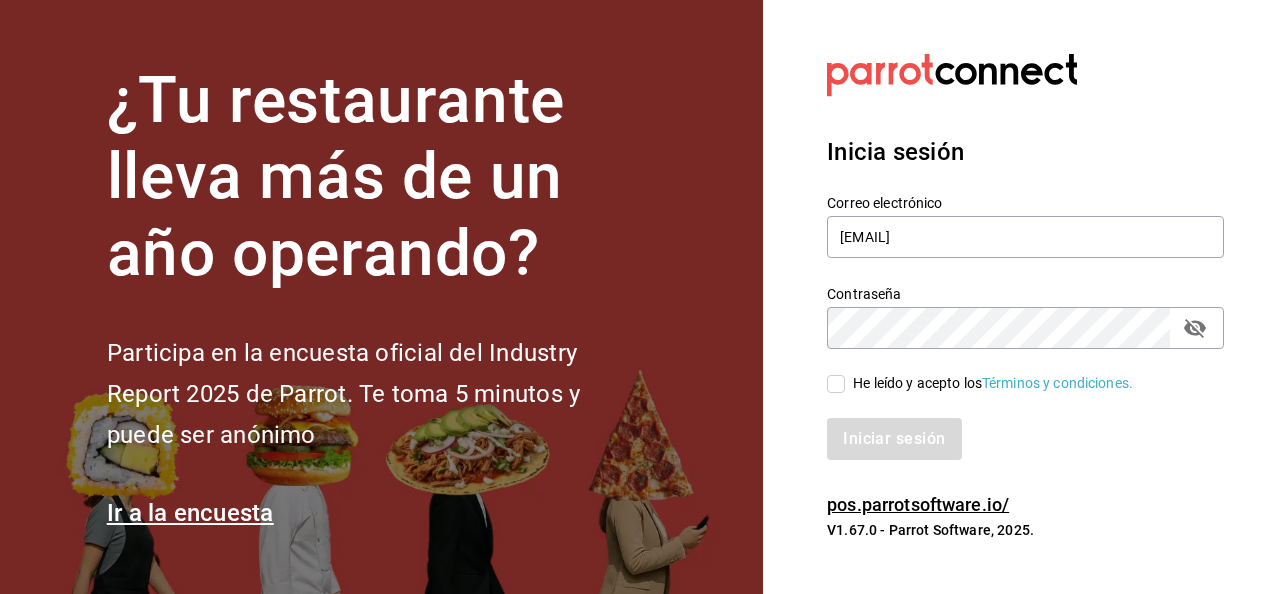 checkbox on "true" 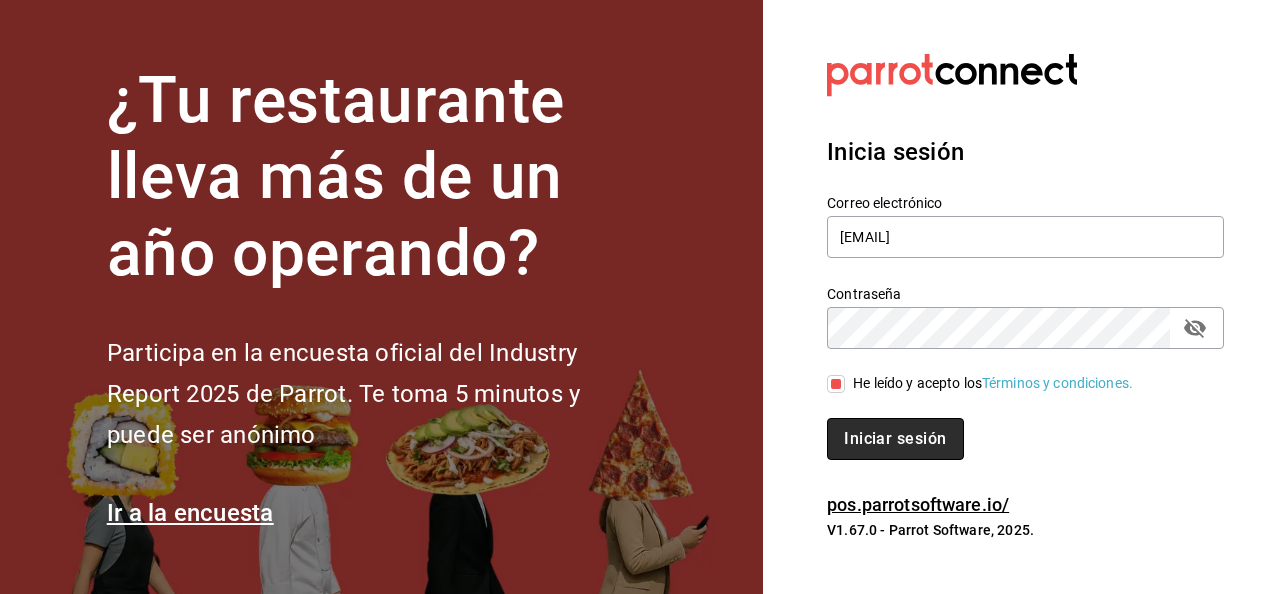 click on "Iniciar sesión" at bounding box center (895, 439) 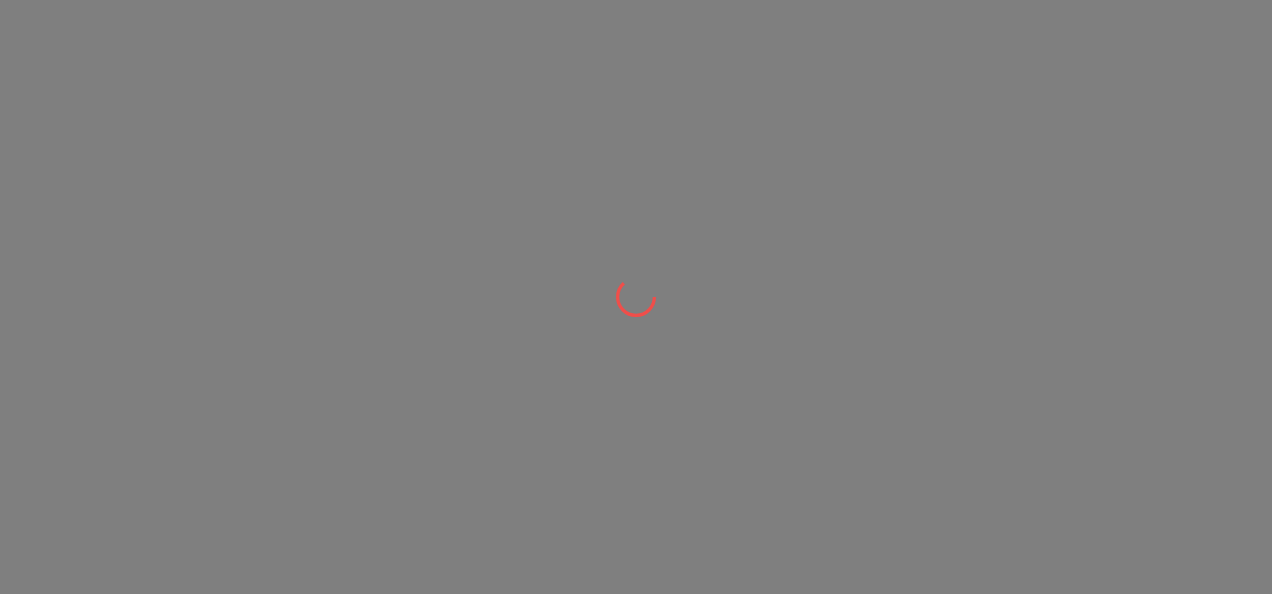 scroll, scrollTop: 0, scrollLeft: 0, axis: both 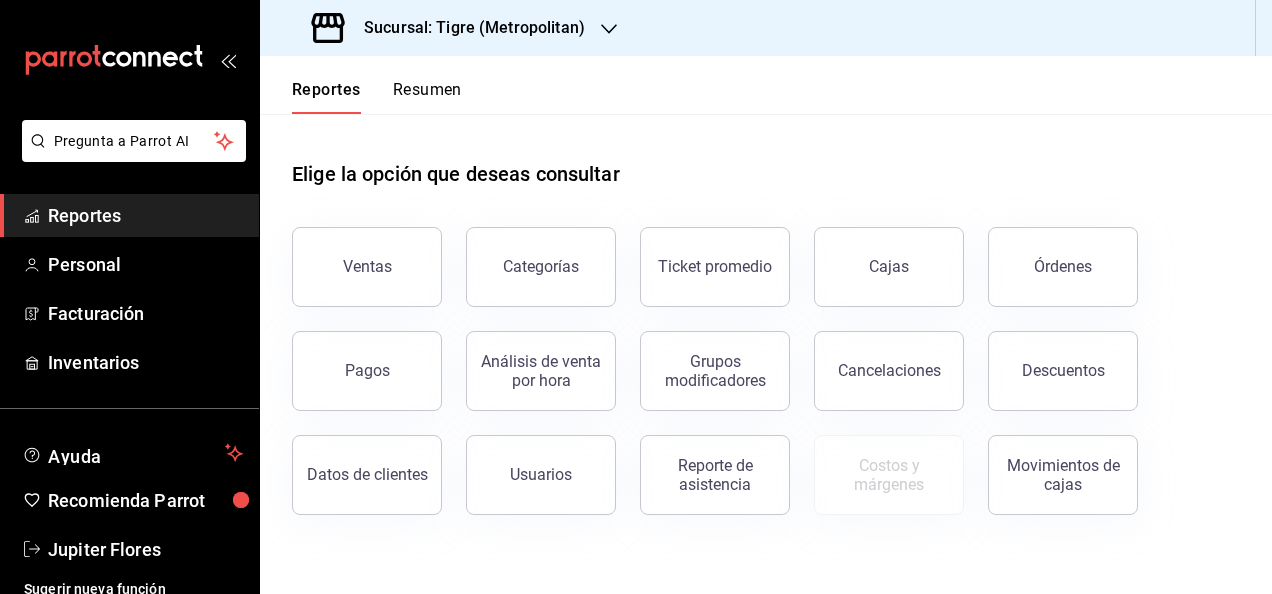 click on "Sucursal: Tigre (Metropolitan)" at bounding box center [450, 28] 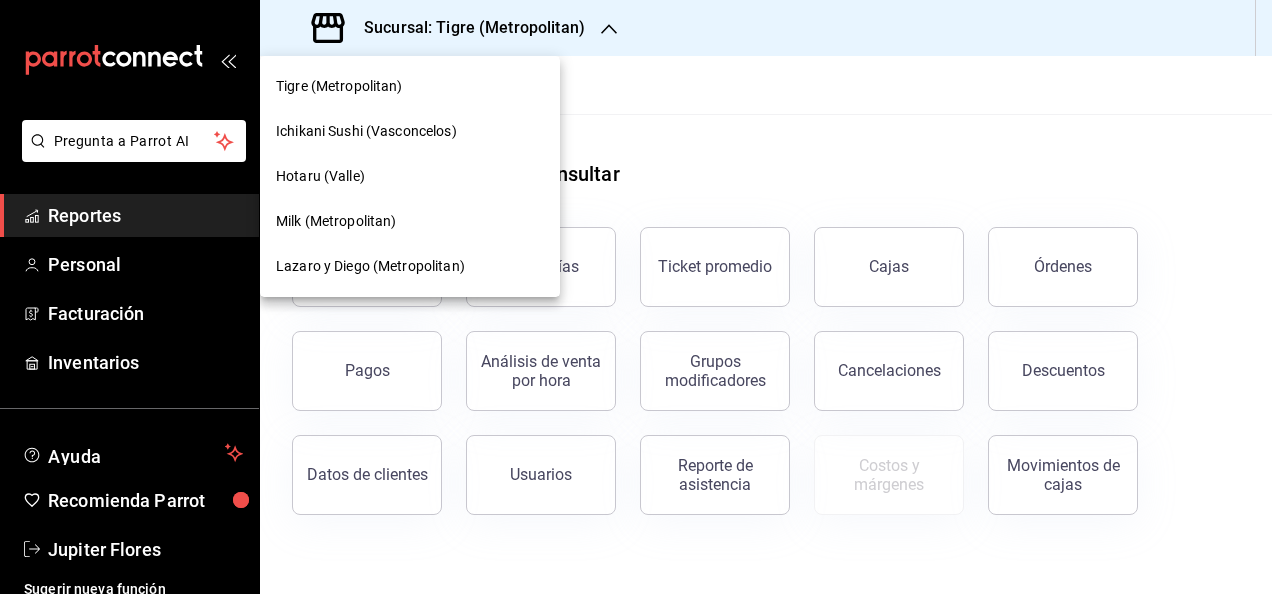 click on "Lazaro y Diego (Metropolitan)" at bounding box center [370, 266] 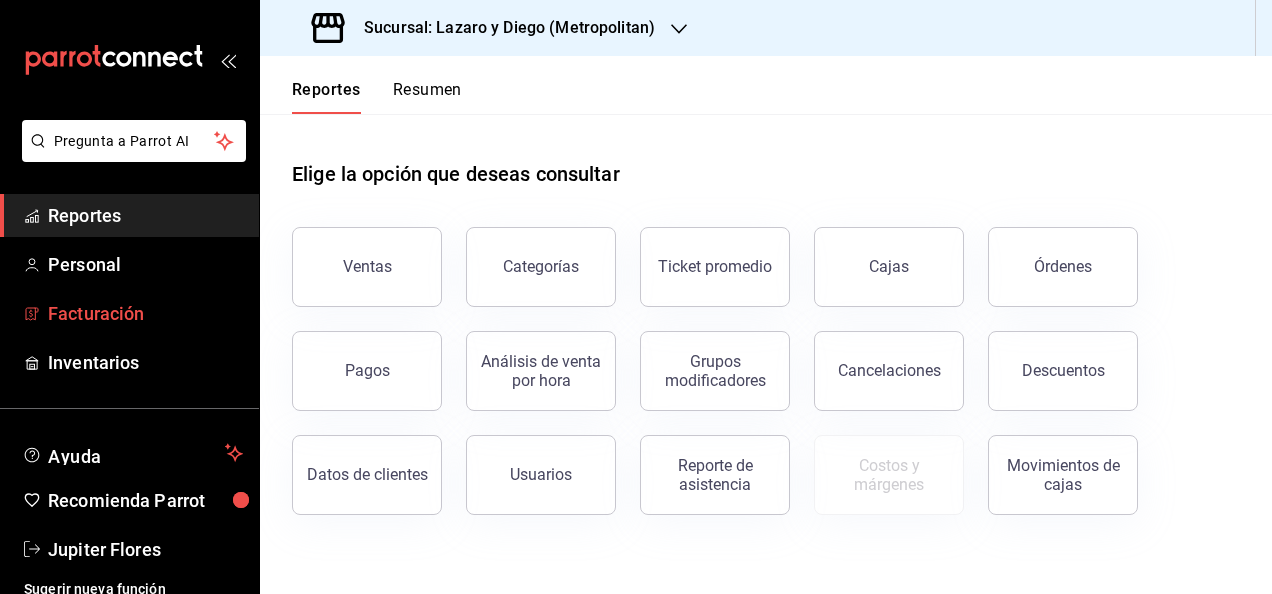 click on "Facturación" at bounding box center (145, 313) 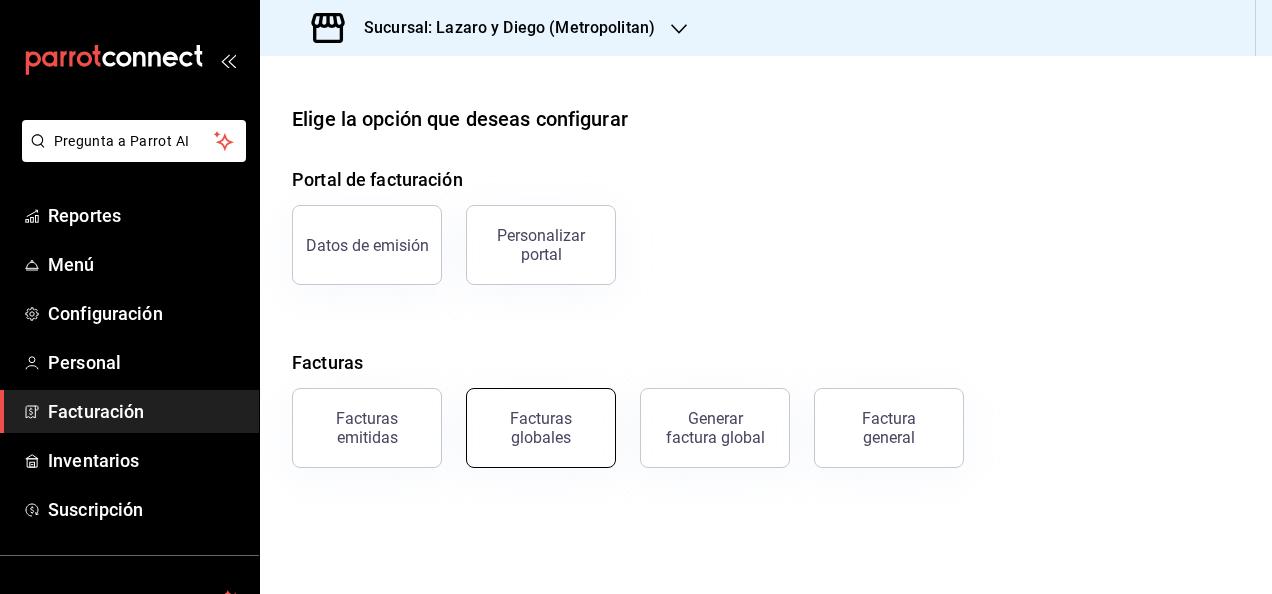 click on "Facturas globales" at bounding box center (541, 428) 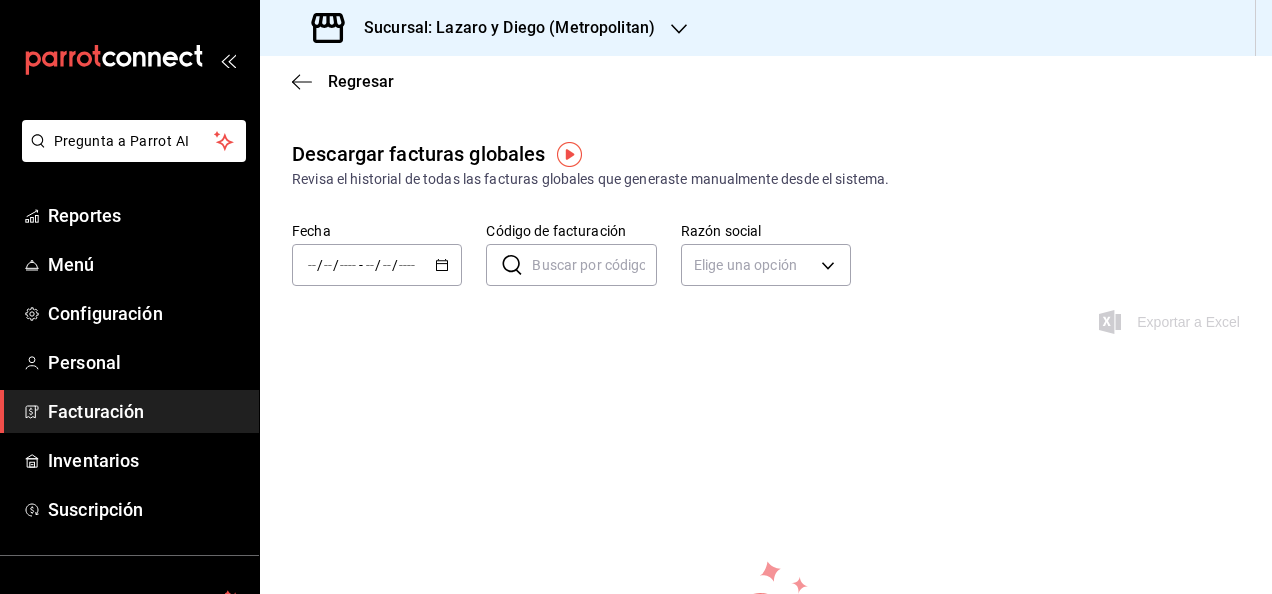 scroll, scrollTop: 60, scrollLeft: 0, axis: vertical 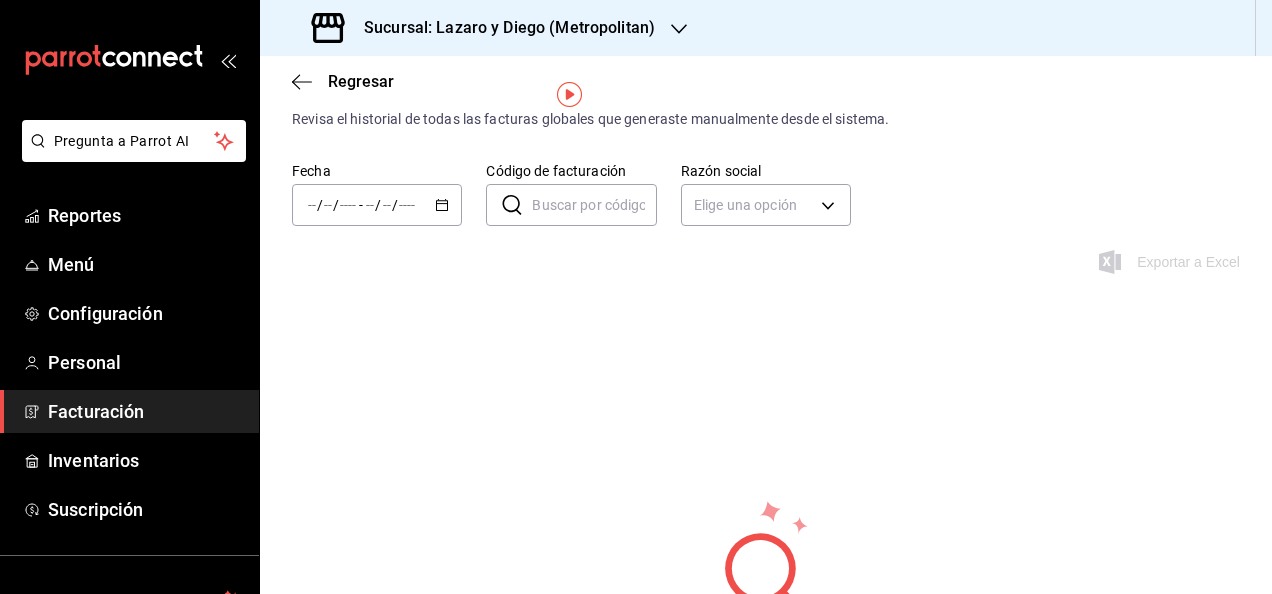 click on "/ / - / /" at bounding box center [377, 205] 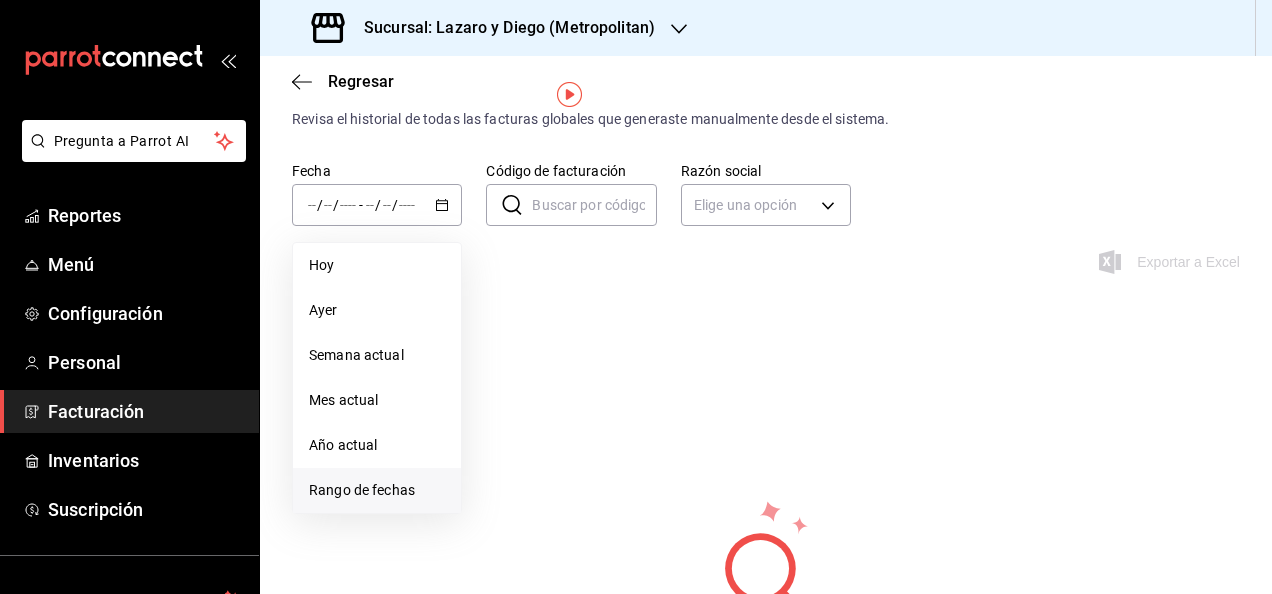 click on "Rango de fechas" at bounding box center [377, 490] 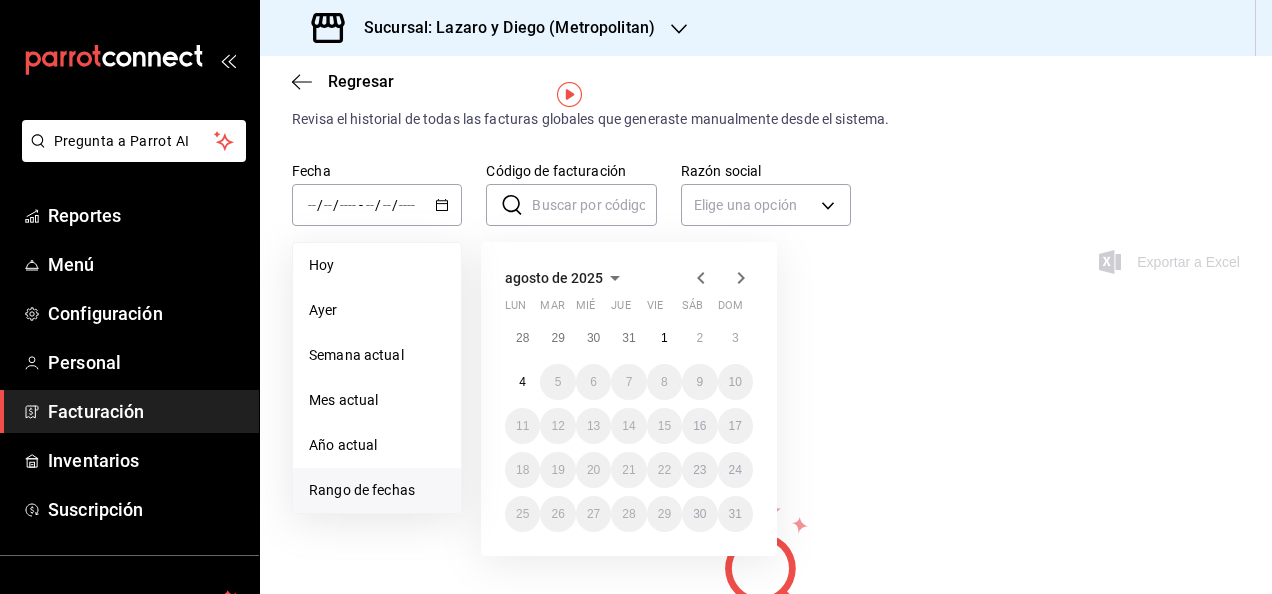 click 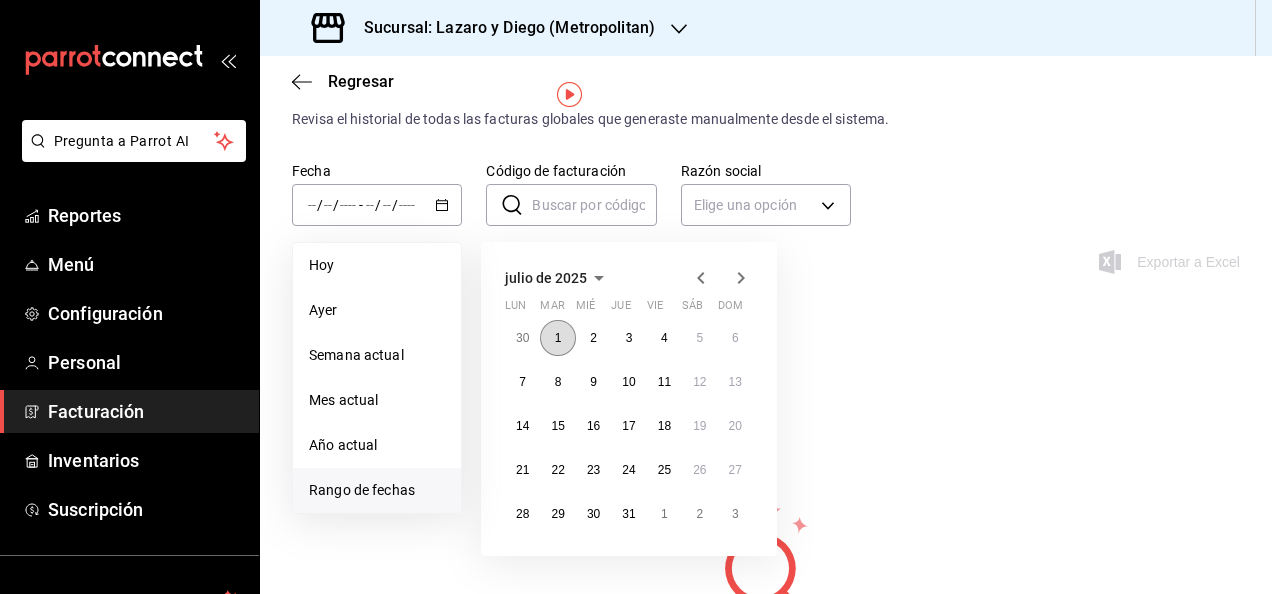 click on "1" at bounding box center [558, 338] 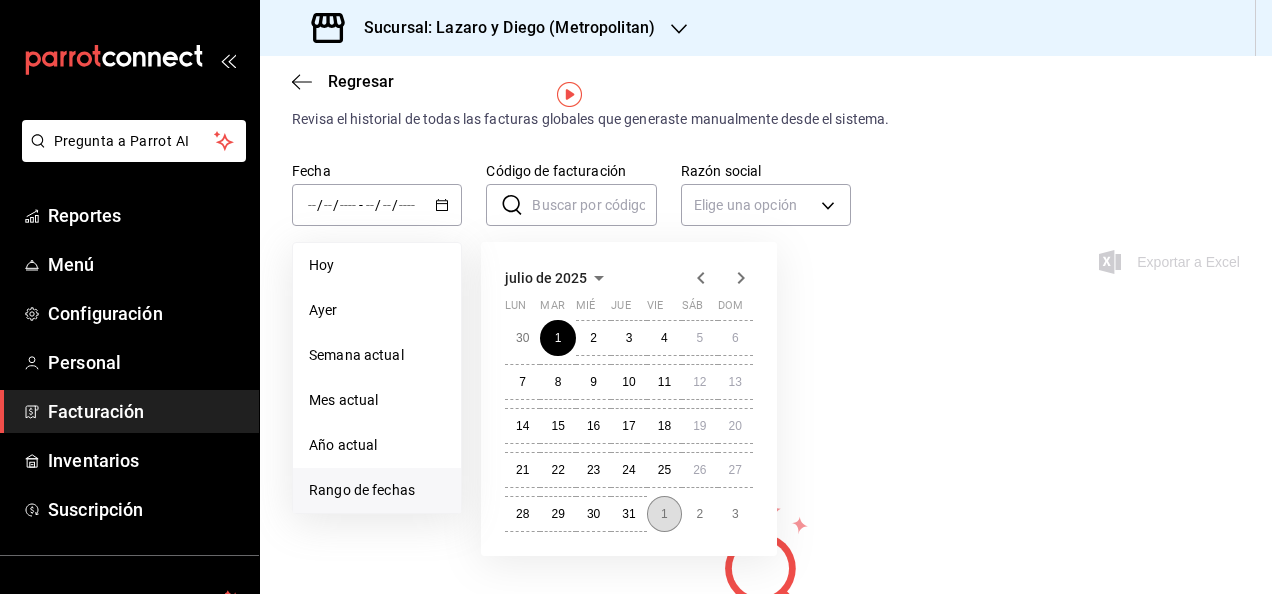 click on "1" at bounding box center [664, 514] 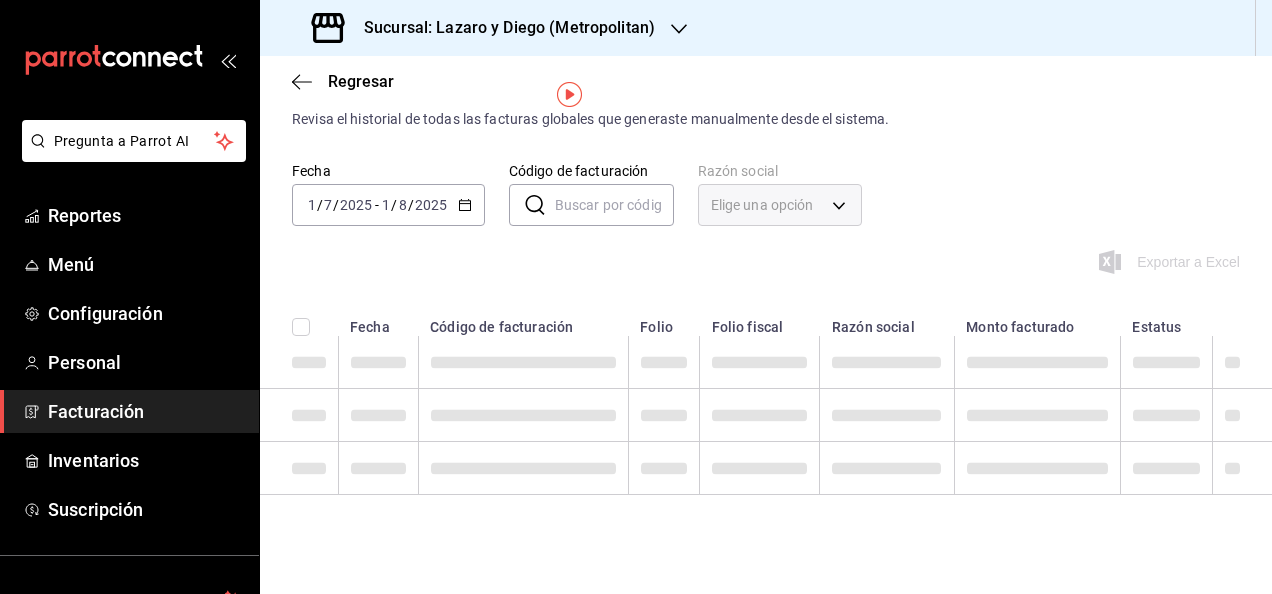 click on "Regresar" at bounding box center [766, 81] 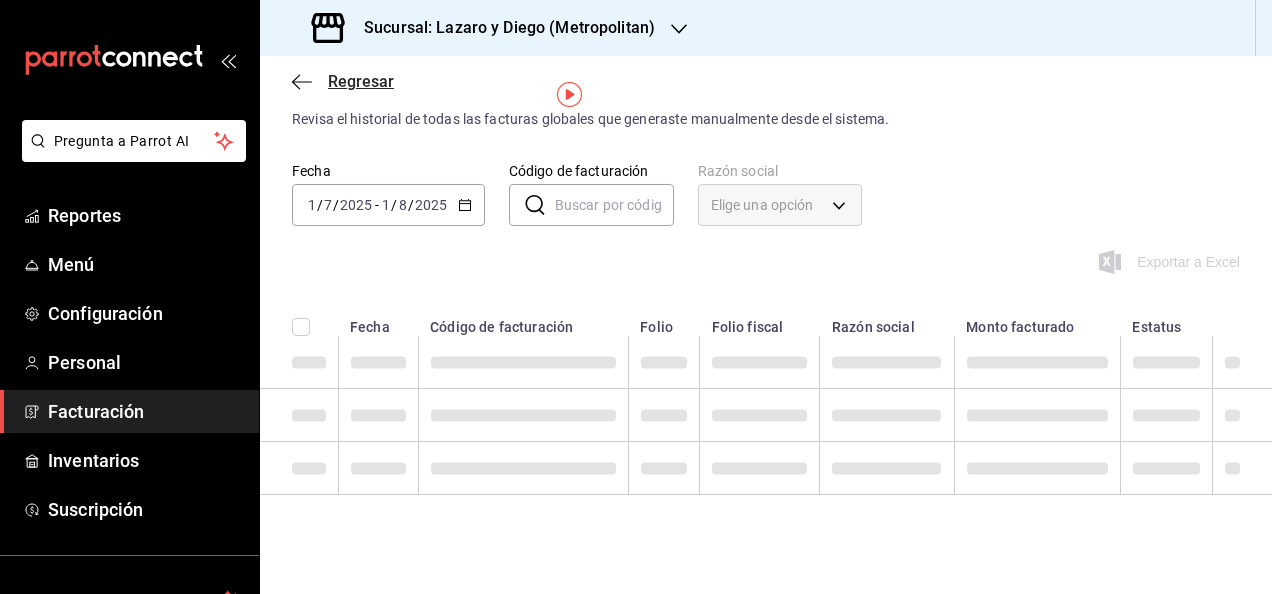 click 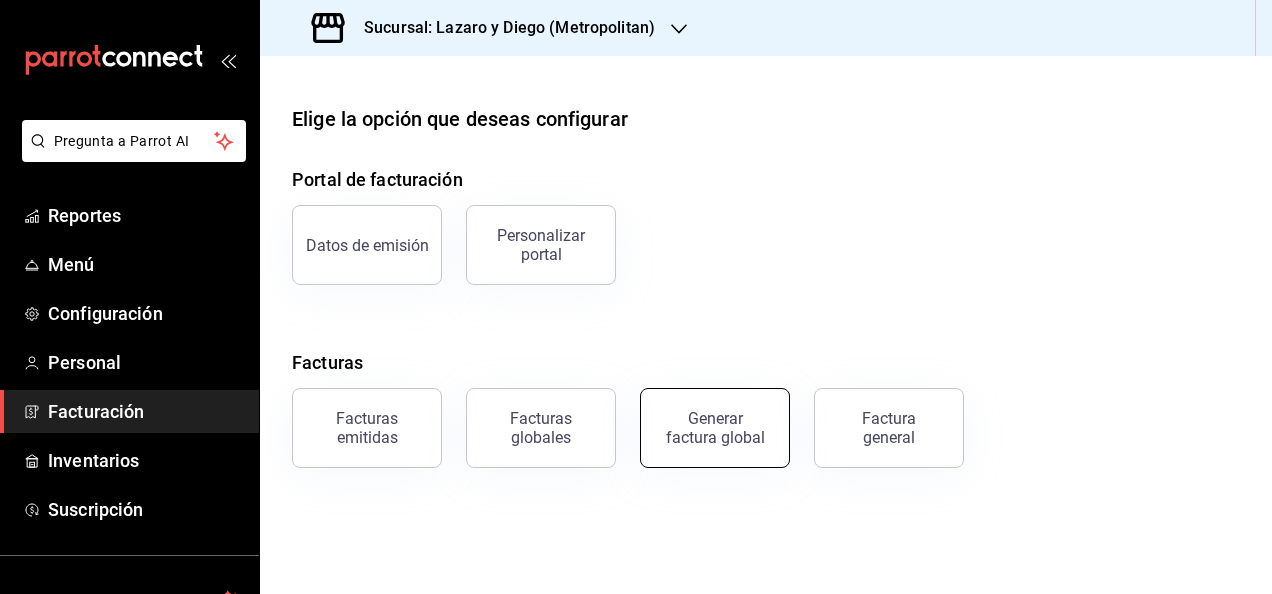 click on "Generar factura global" at bounding box center (715, 428) 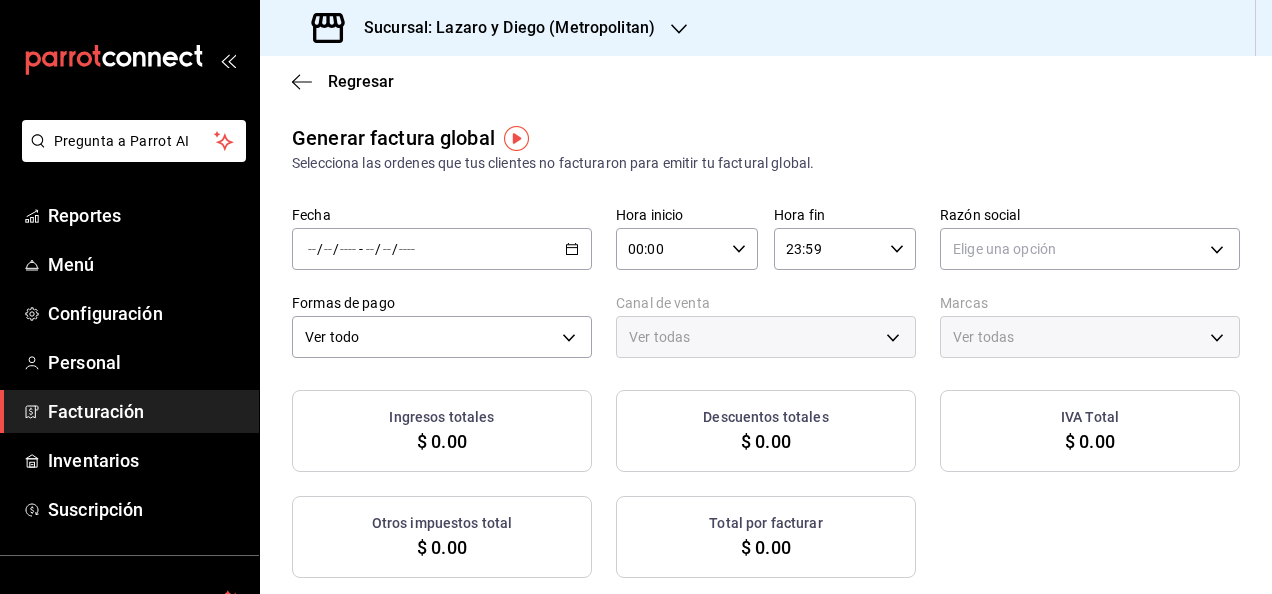 type on "PARROT,UBER_EATS,RAPPI,DIDI_FOOD,ONLINE" 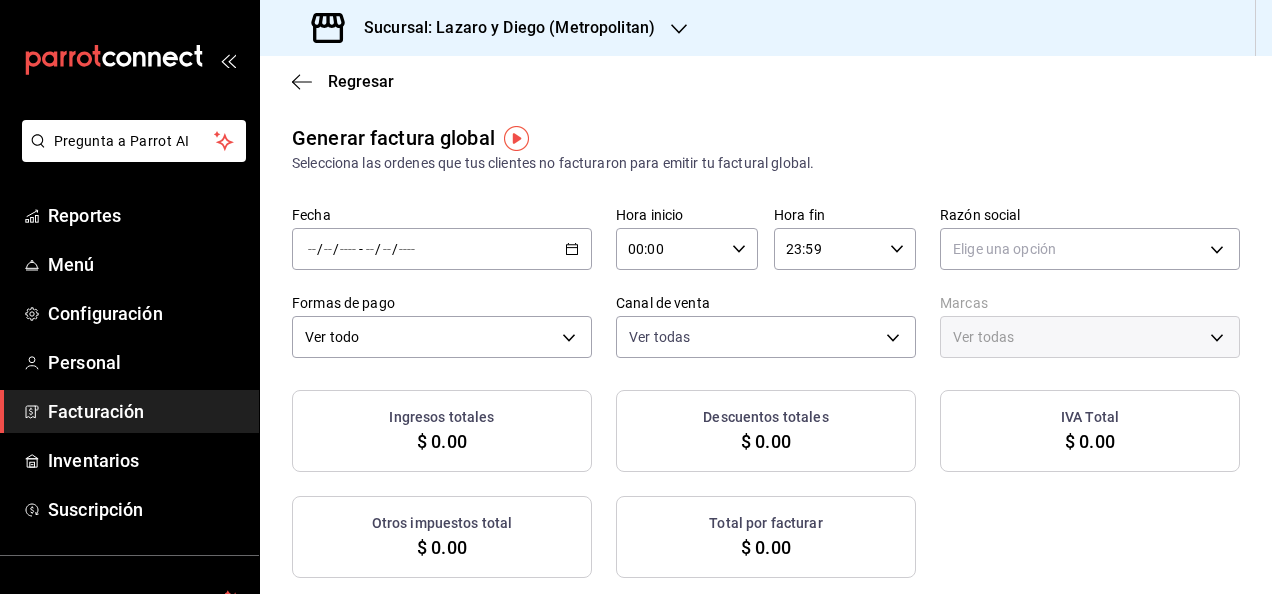 click 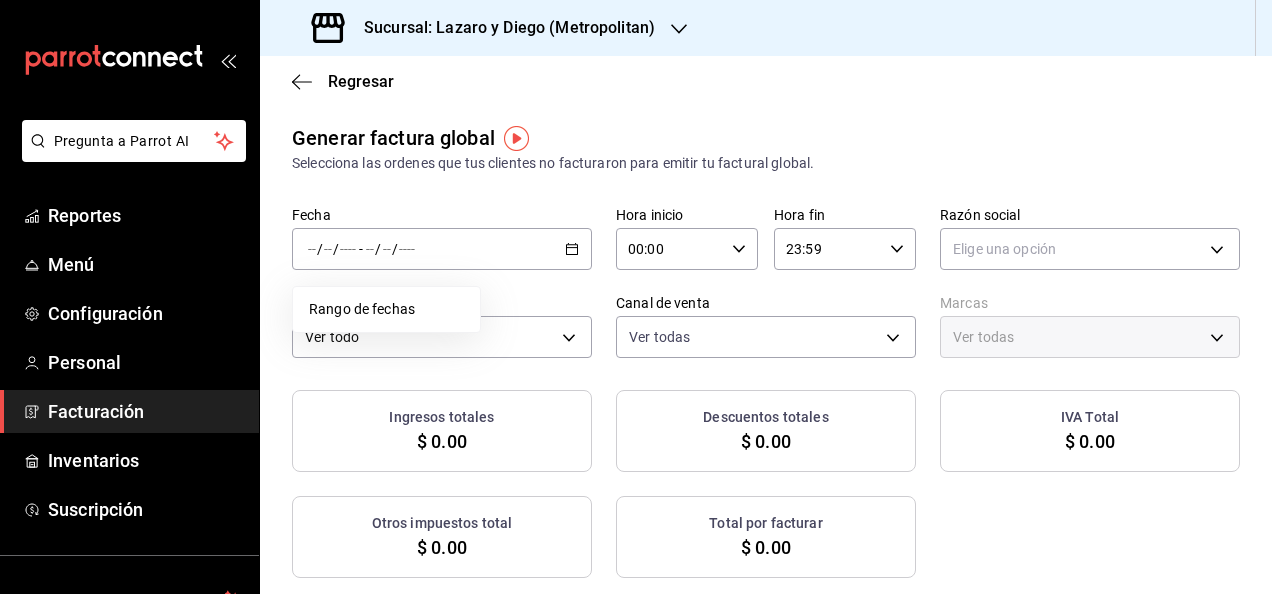 click on "Generar factura global Selecciona las ordenes que tus clientes no facturaron para emitir tu factural global." at bounding box center [766, 148] 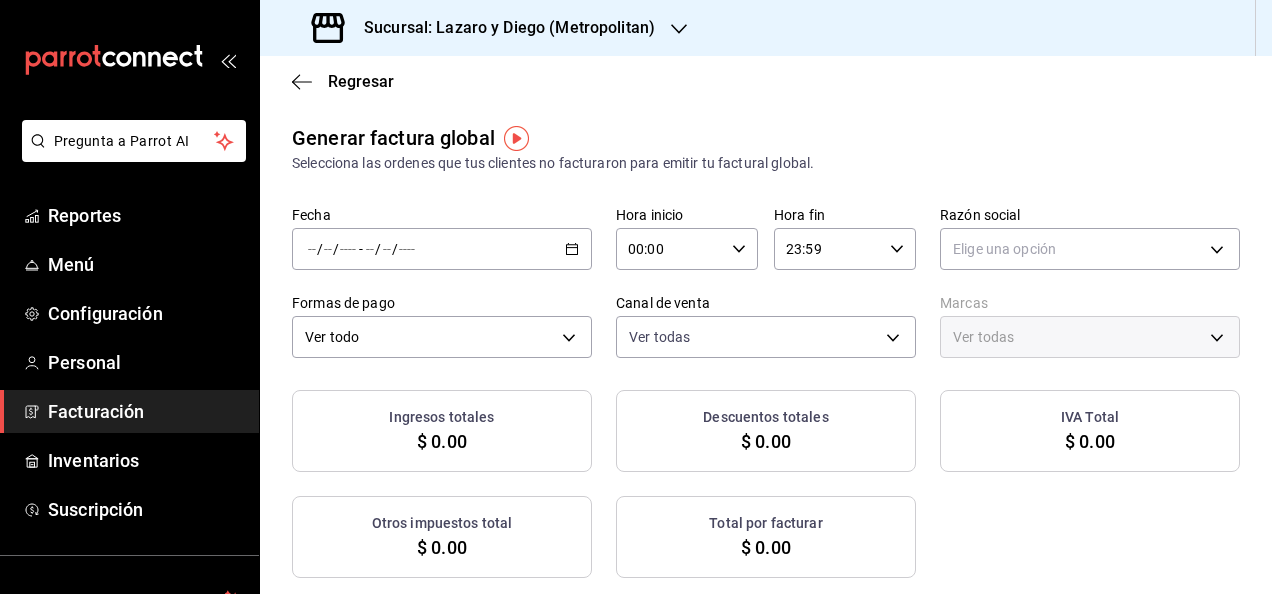 click on "/ / - / /" at bounding box center [442, 249] 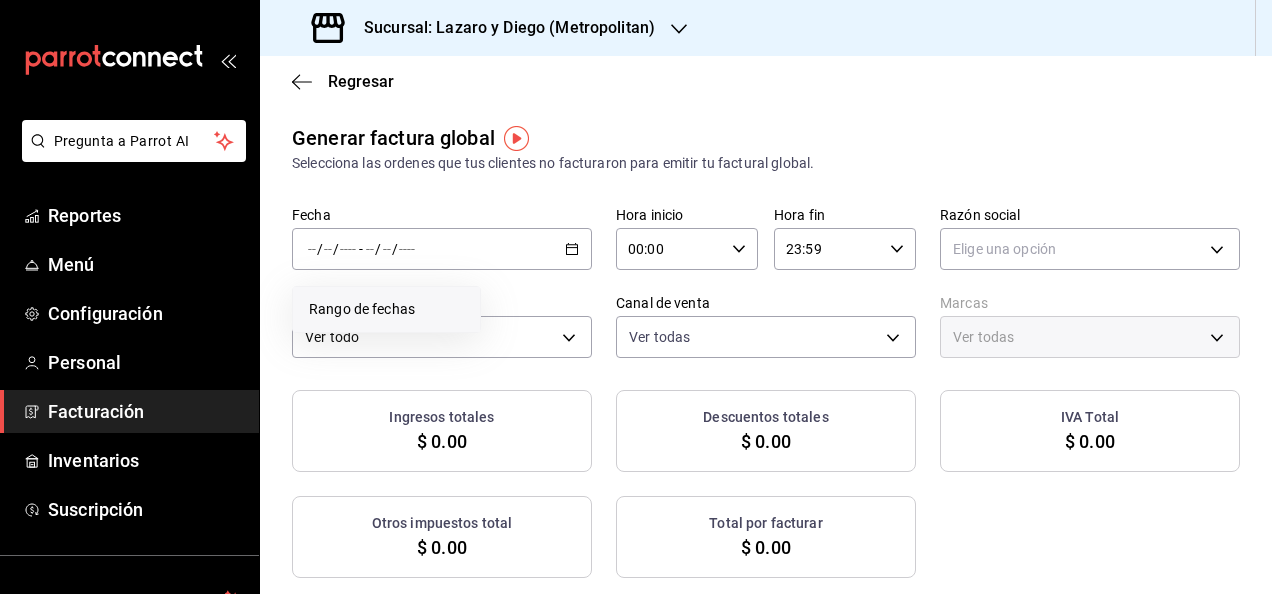 click on "Rango de fechas" at bounding box center [386, 309] 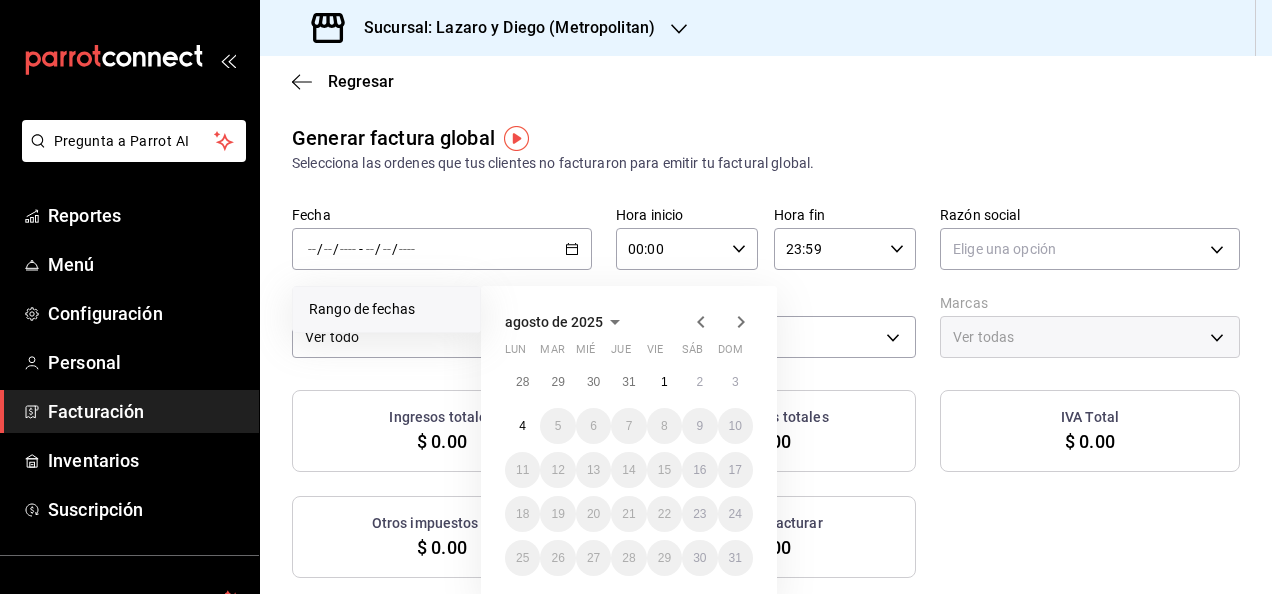 click 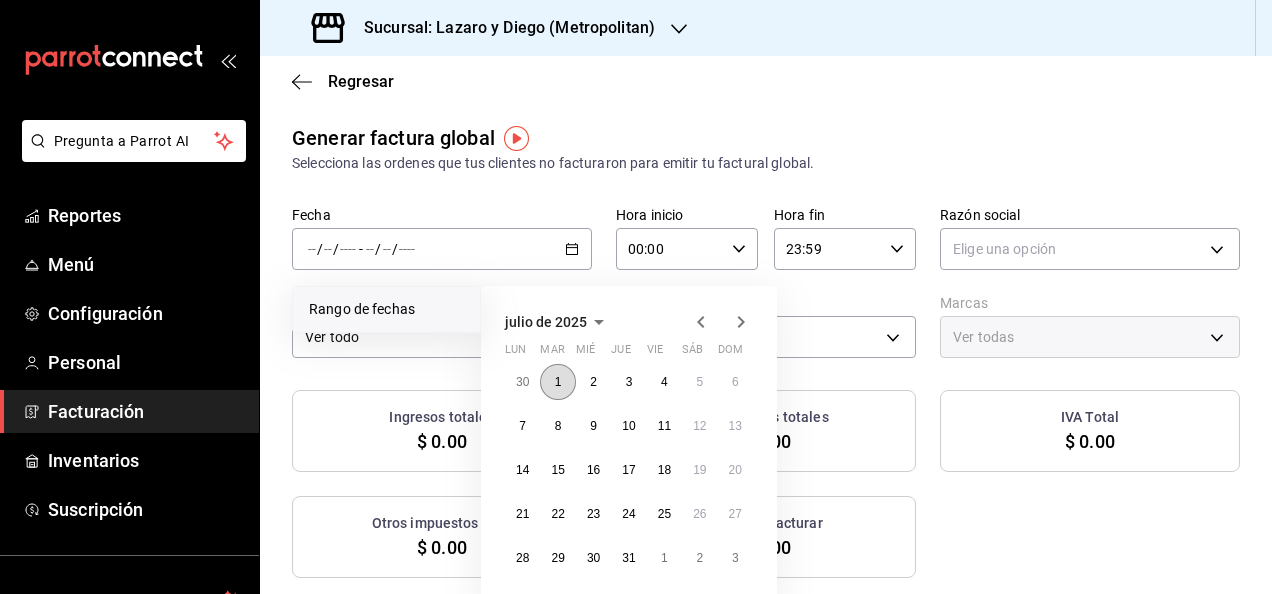 click on "1" at bounding box center (558, 382) 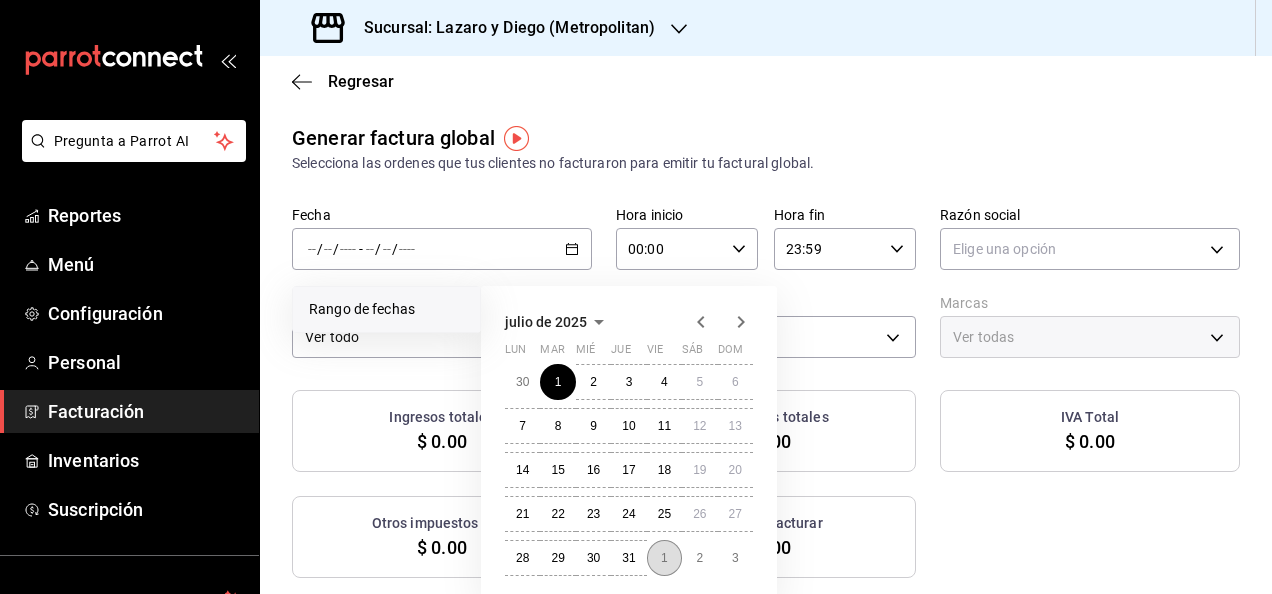 click on "1" at bounding box center (664, 558) 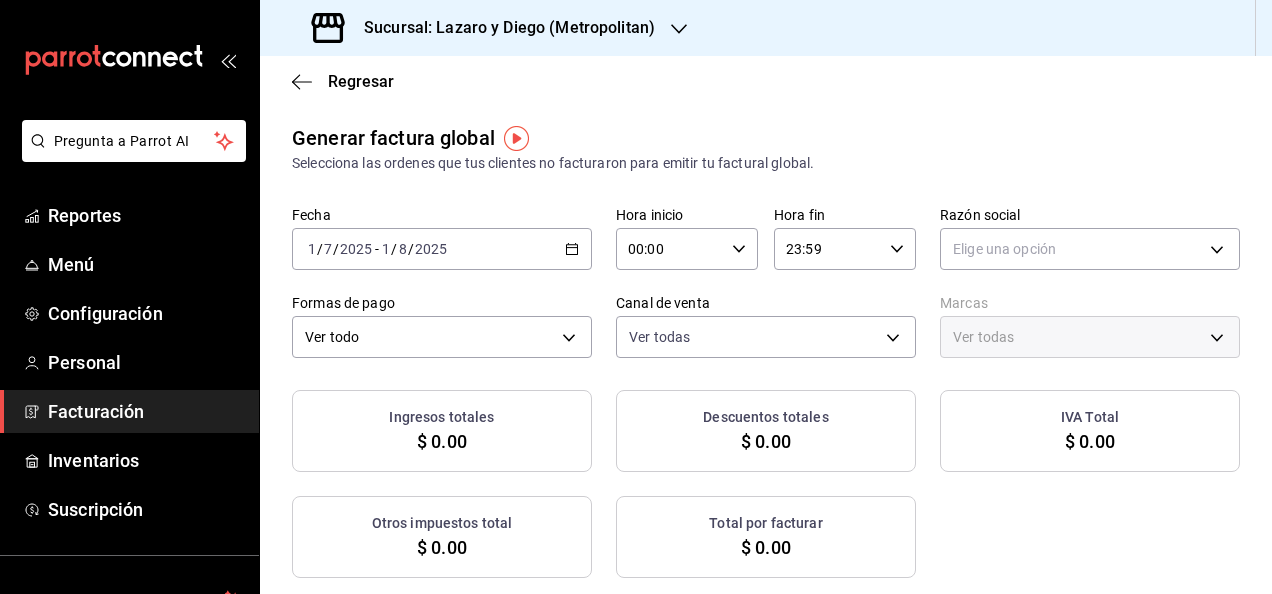 click on "00:00 Hora inicio" at bounding box center (687, 249) 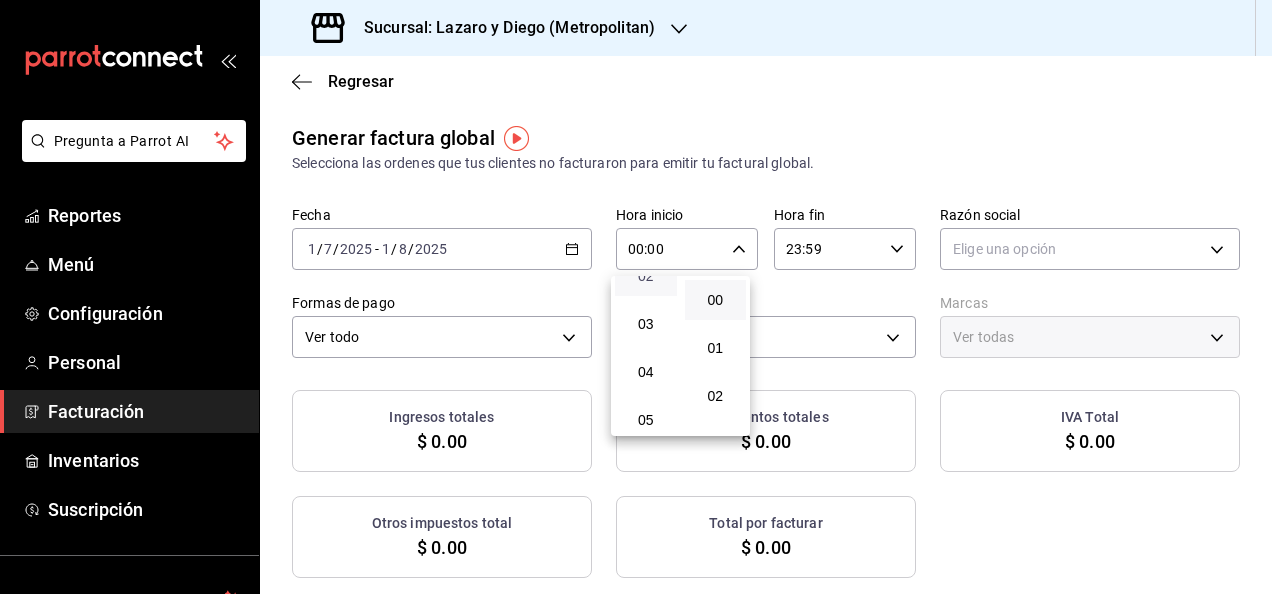 scroll, scrollTop: 152, scrollLeft: 0, axis: vertical 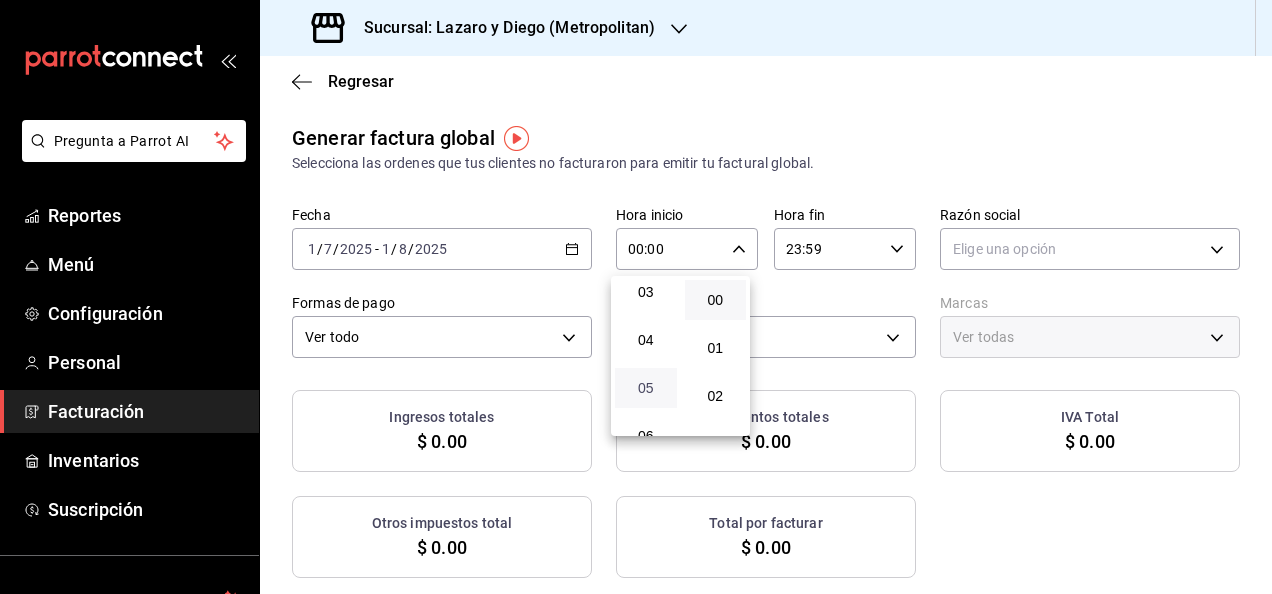 click on "05" at bounding box center [646, 388] 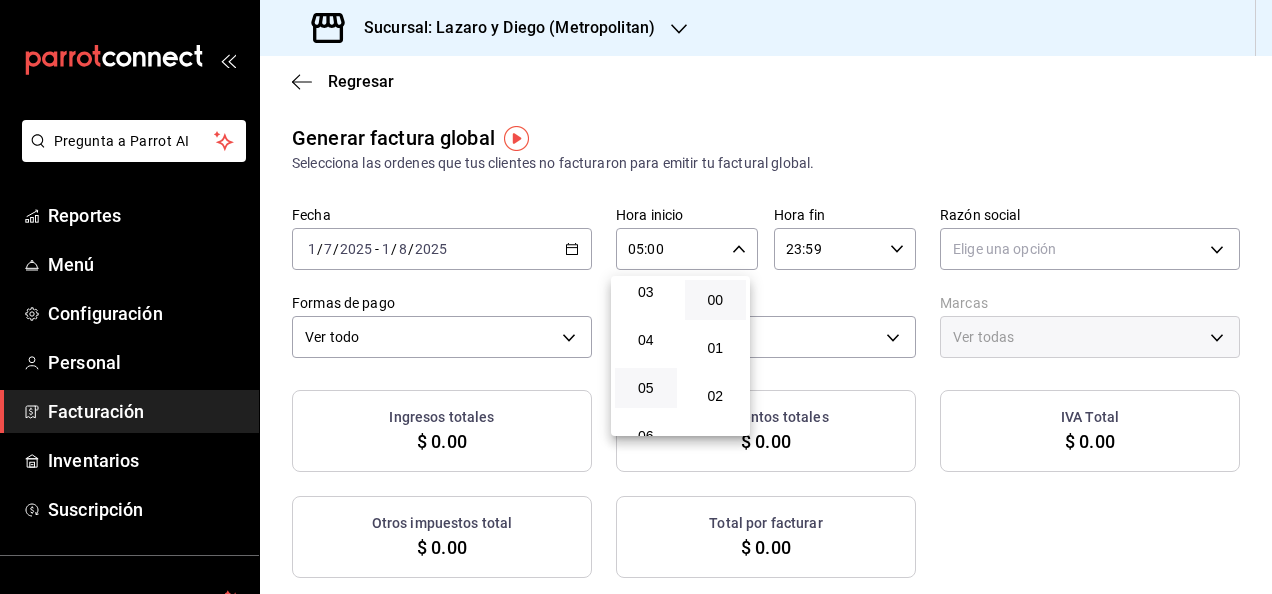 click at bounding box center [636, 297] 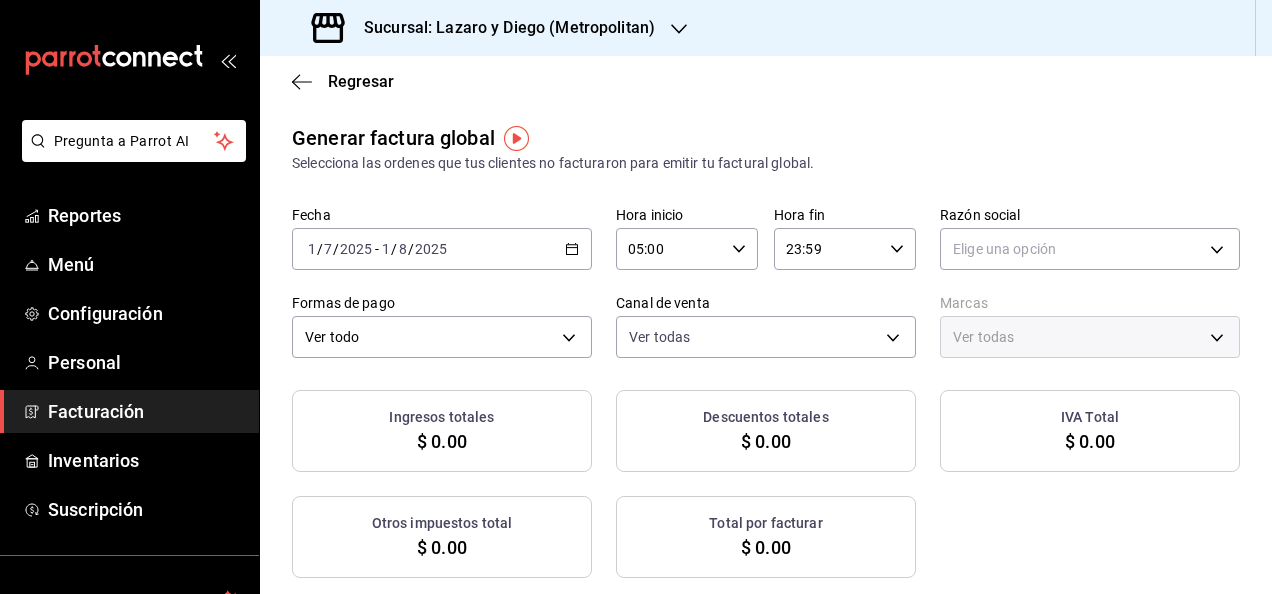 click on "23:59" at bounding box center (828, 249) 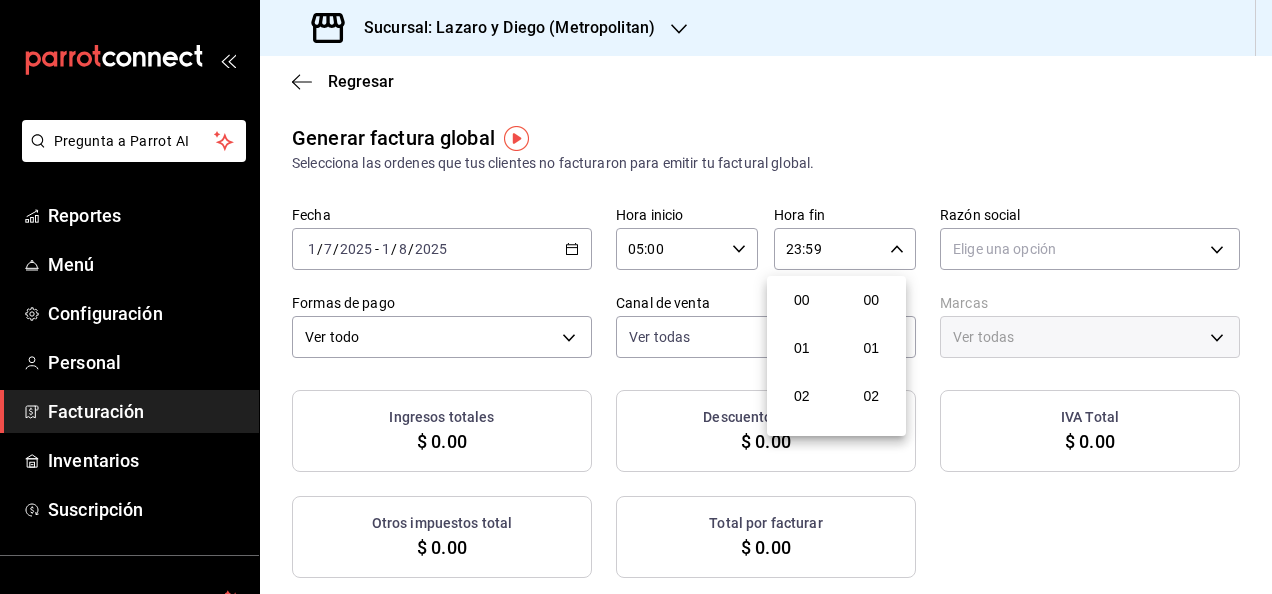 scroll, scrollTop: 992, scrollLeft: 0, axis: vertical 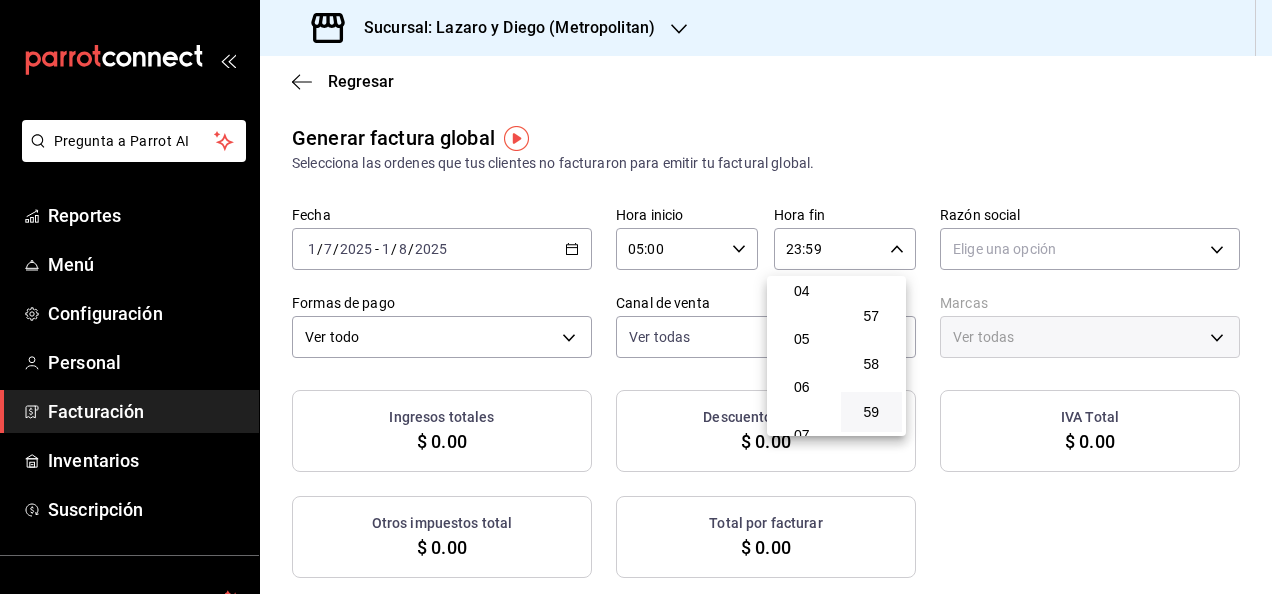 click on "05" at bounding box center [802, 339] 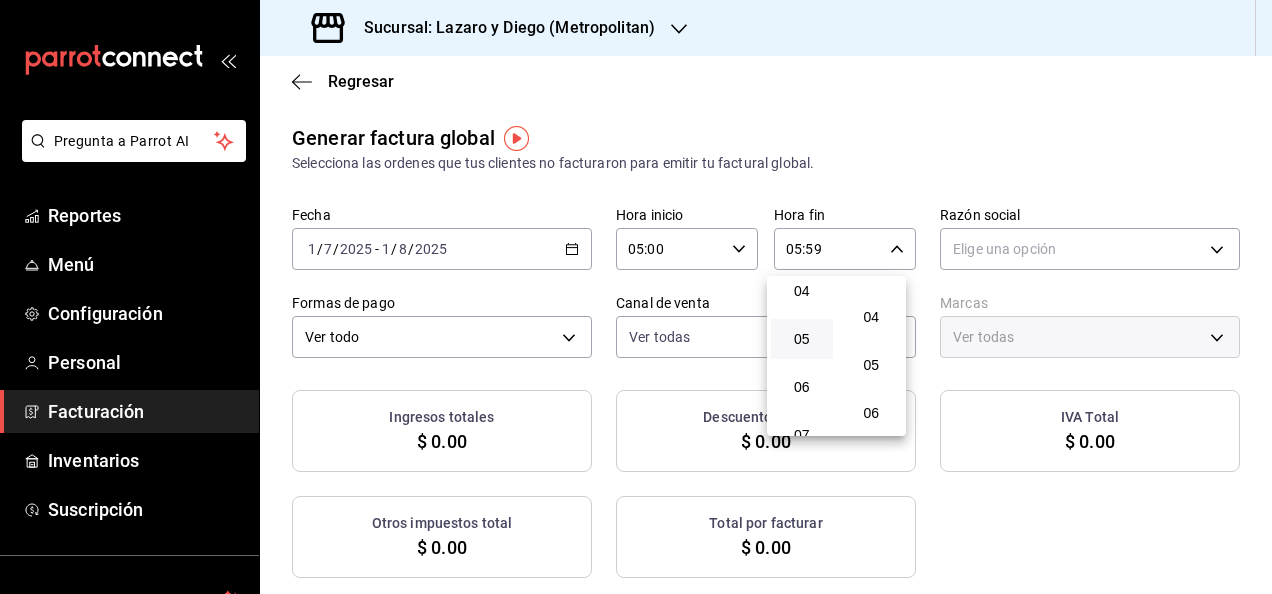 scroll, scrollTop: 0, scrollLeft: 0, axis: both 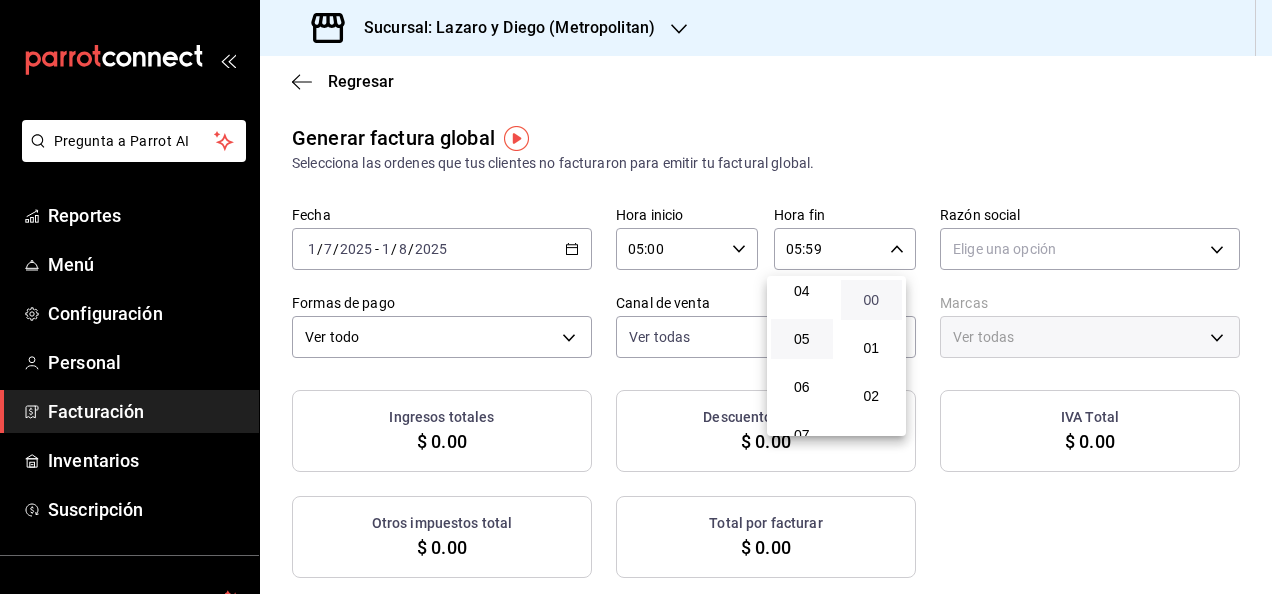 click on "00" at bounding box center (872, 300) 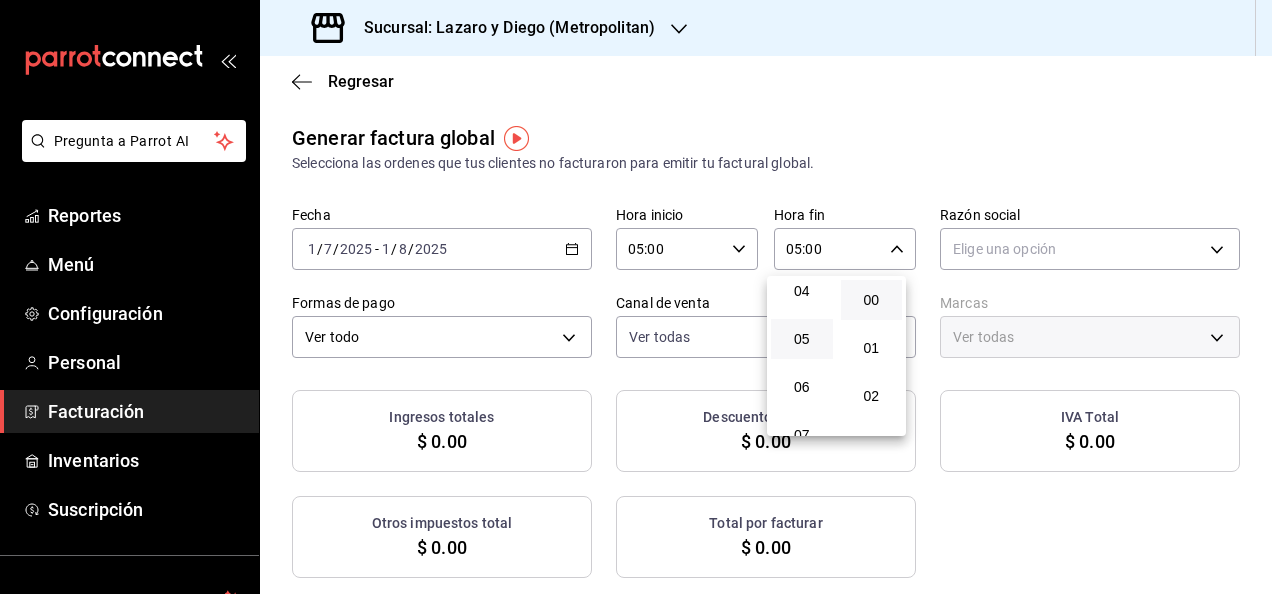 click at bounding box center [636, 297] 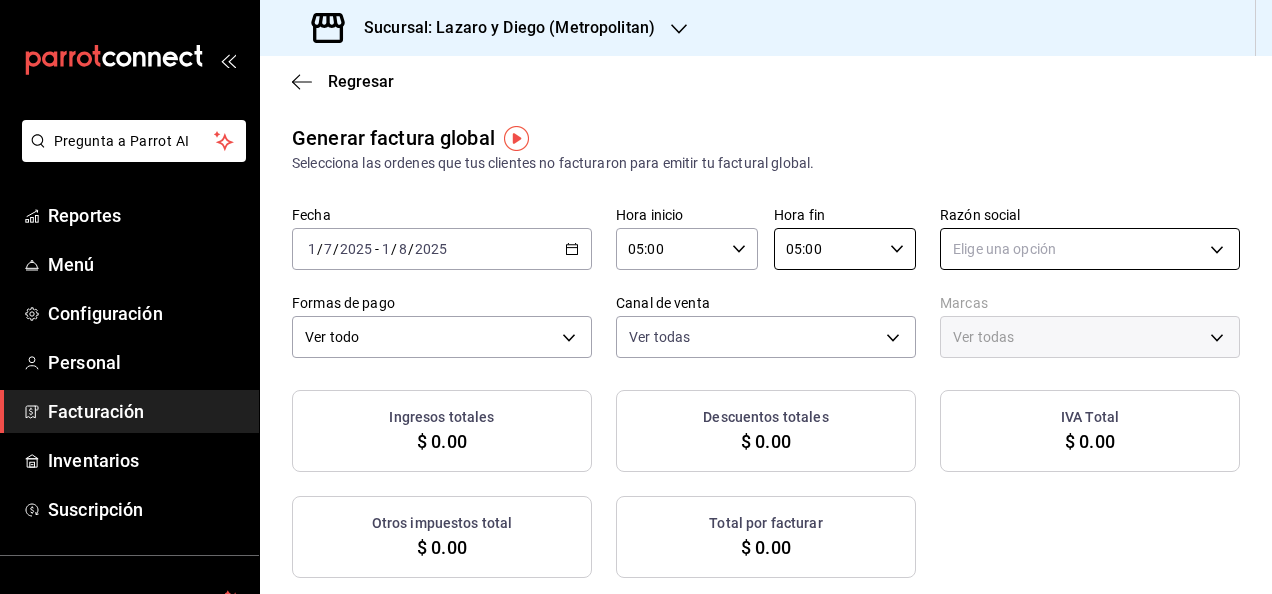 click on "Pregunta a Parrot AI Reportes   Menú   Configuración   Personal   Facturación   Inventarios   Suscripción   Ayuda Recomienda Parrot   Jupiter Flores   Sugerir nueva función   Sucursal: [PERSON] y [PERSON] (Metropolitan) Regresar Generar factura global Selecciona las ordenes que tus clientes no facturaron para emitir tu factural global. Fecha [DATE] [DATE] - [DATE] [DATE] Hora inicio [TIME] Hora inicio Hora fin [TIME] Hora fin Razón social Elige una opción Formas de pago Ver todo ALL Canal de venta Ver todas PARROT,UBER_EATS,RAPPI,DIDI_FOOD,ONLINE Marcas Ver todas Ingresos totales $ 0.00 Descuentos totales $ 0.00 IVA Total $ 0.00 Otros impuestos total $ 0.00 Total por facturar $ 0.00 No hay información que mostrar GANA 1 MES GRATIS EN TU SUSCRIPCIÓN AQUÍ Ver video tutorial Ir a video Ver video tutorial Ir a video Pregunta a Parrot AI Reportes   Menú   Configuración   Personal   Facturación   Inventarios   Suscripción   Ayuda Recomienda Parrot   Jupiter Flores   Sugerir nueva función" at bounding box center [636, 297] 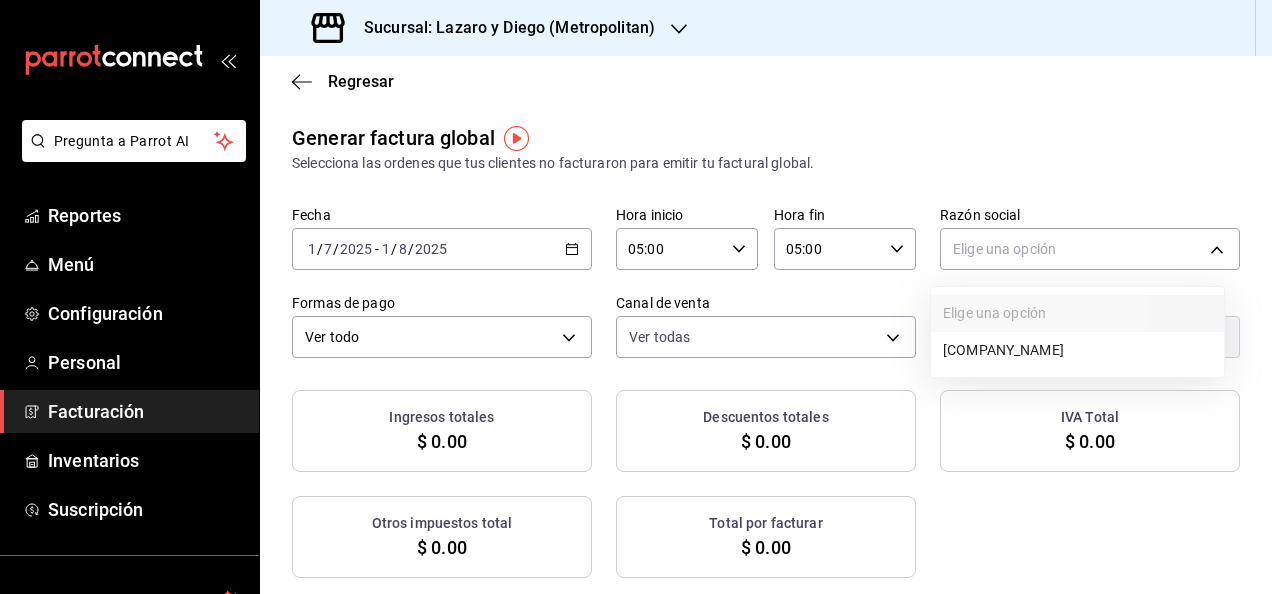 click on "[COMPANY_NAME]" at bounding box center (1077, 350) 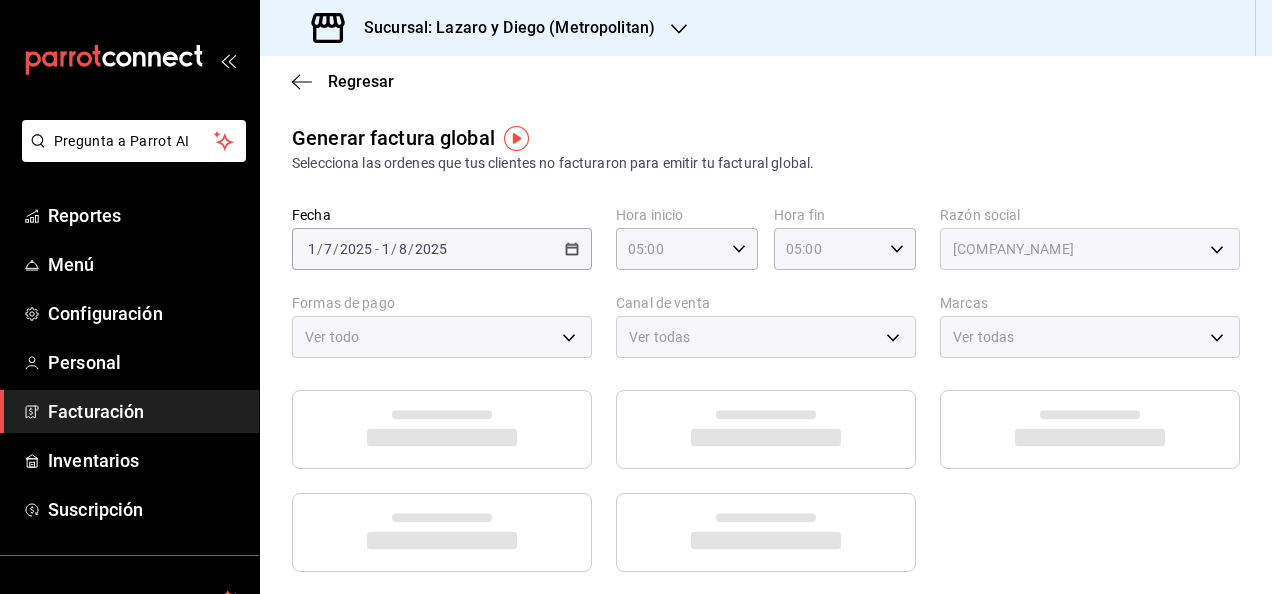click on "Regresar Generar factura global Selecciona las ordenes que tus clientes no facturaron para emitir tu factural global. Fecha [DATE] [DATE] - [DATE] [DATE] Hora inicio [TIME] Hora inicio Hora fin [TIME] Hora fin Razón social [COMPANY_NAME] CS [UUID] Formas de pago Ver todo ALL Canal de venta Ver todas PARROT,UBER_EATS,RAPPI,DIDI_FOOD,ONLINE Marcas Ver todas [UUID]" at bounding box center (766, 534) 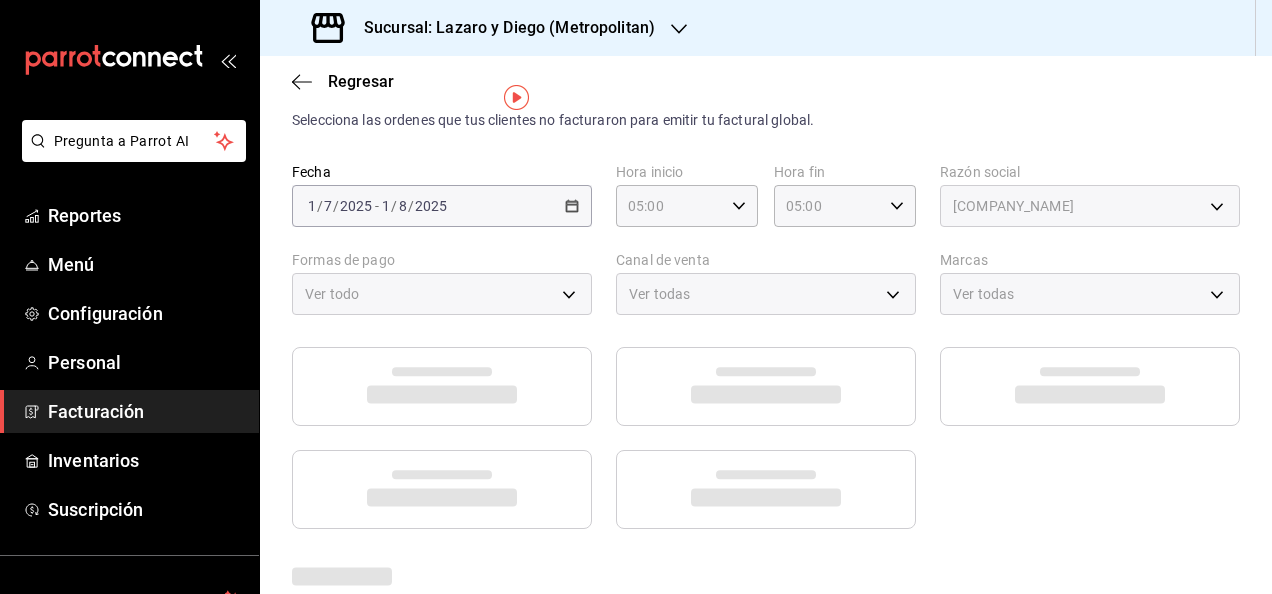scroll, scrollTop: 46, scrollLeft: 0, axis: vertical 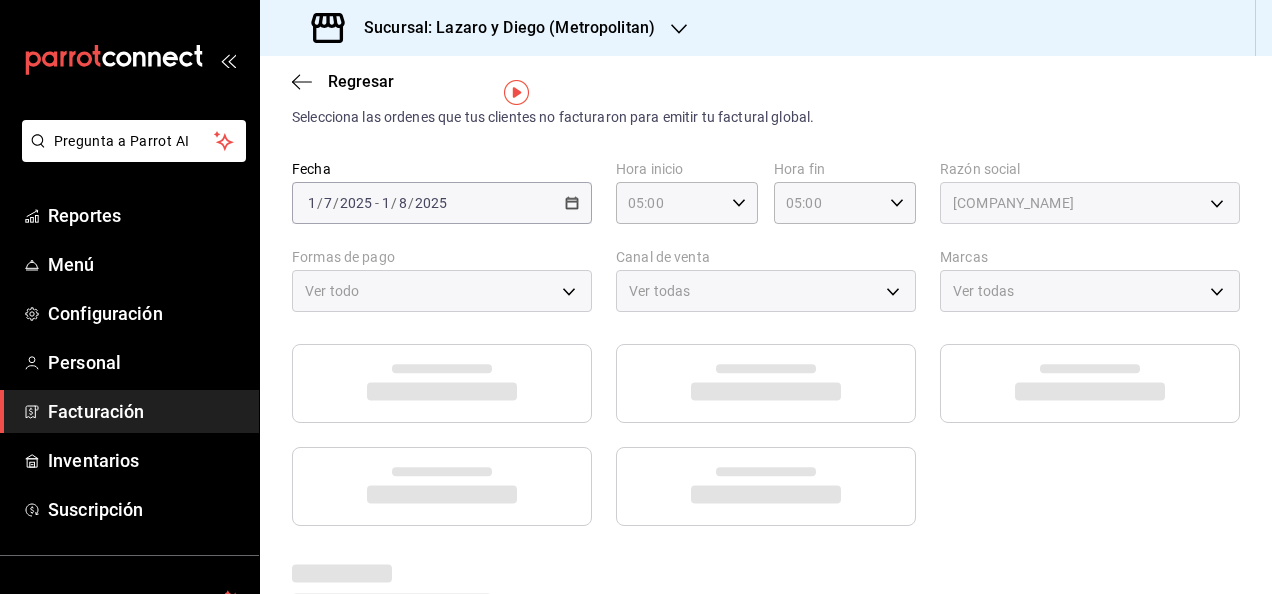 click on "Generar factura global Selecciona las ordenes que tus clientes no facturaron para emitir tu factural global. Fecha [DATE] [DATE] - [DATE] [DATE] Hora inicio [TIME] Hora inicio Hora fin [TIME] Hora fin Razón social [COMPANY_NAME] CS [UUID] Formas de pago Ver todo ALL Canal de venta Ver todas PARROT,UBER_EATS,RAPPI,DIDI_FOOD,ONLINE Marcas Ver todas [UUID]" at bounding box center (766, 301) 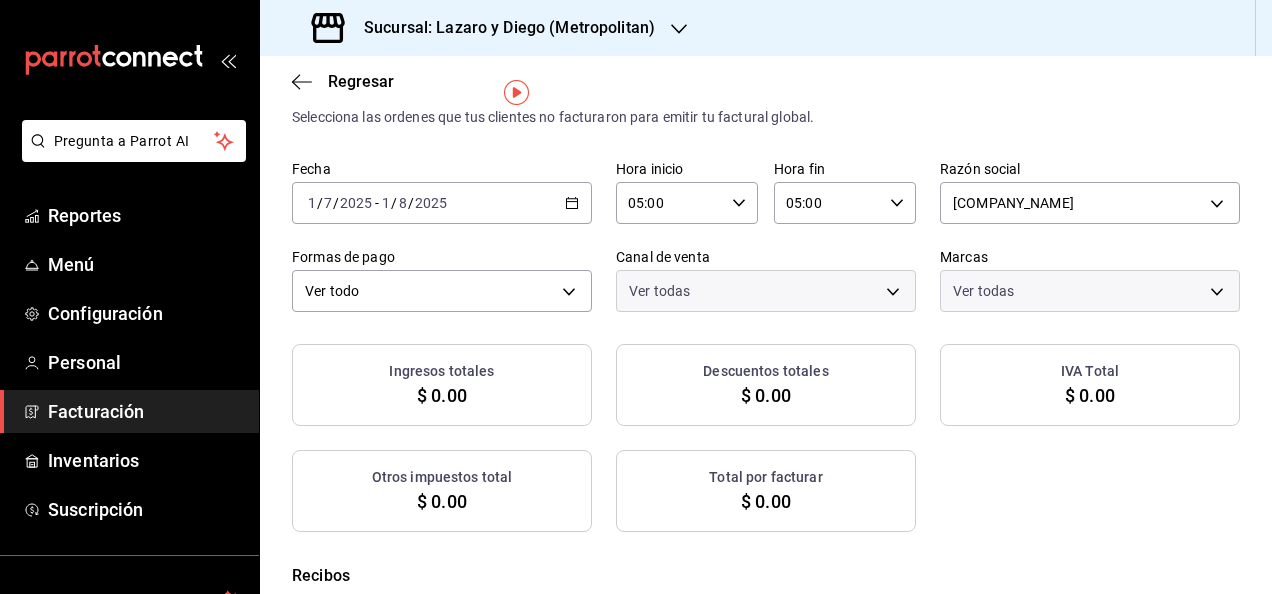 checkbox on "true" 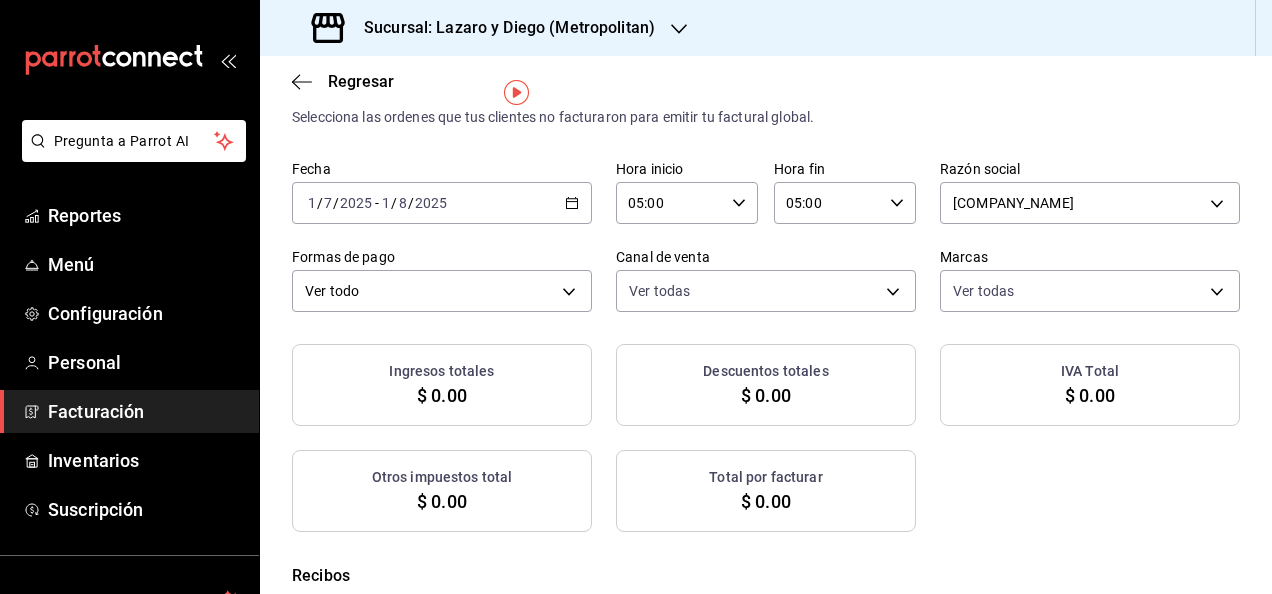 checkbox on "true" 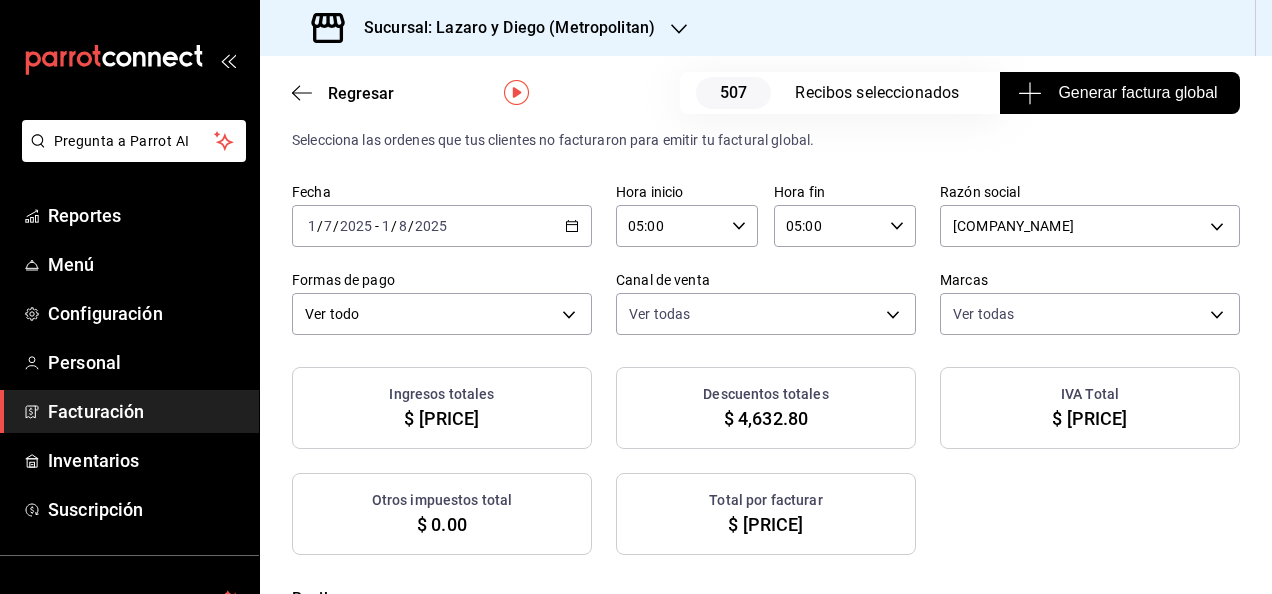 scroll, scrollTop: 68, scrollLeft: 0, axis: vertical 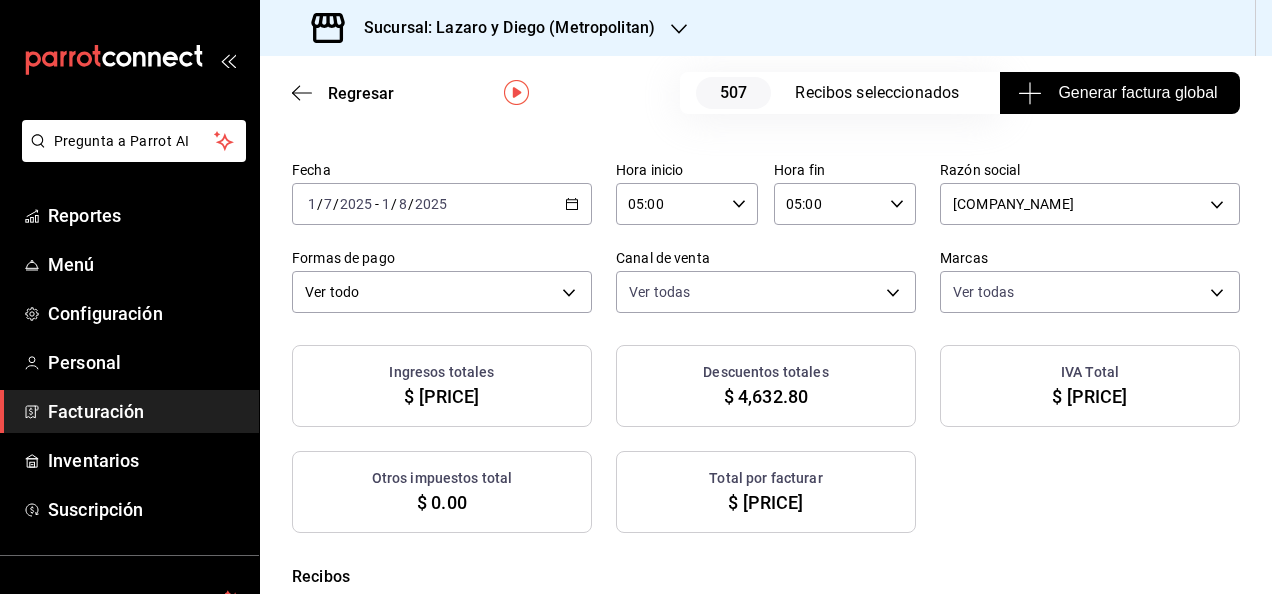 click on "Generar factura global" at bounding box center (1120, 93) 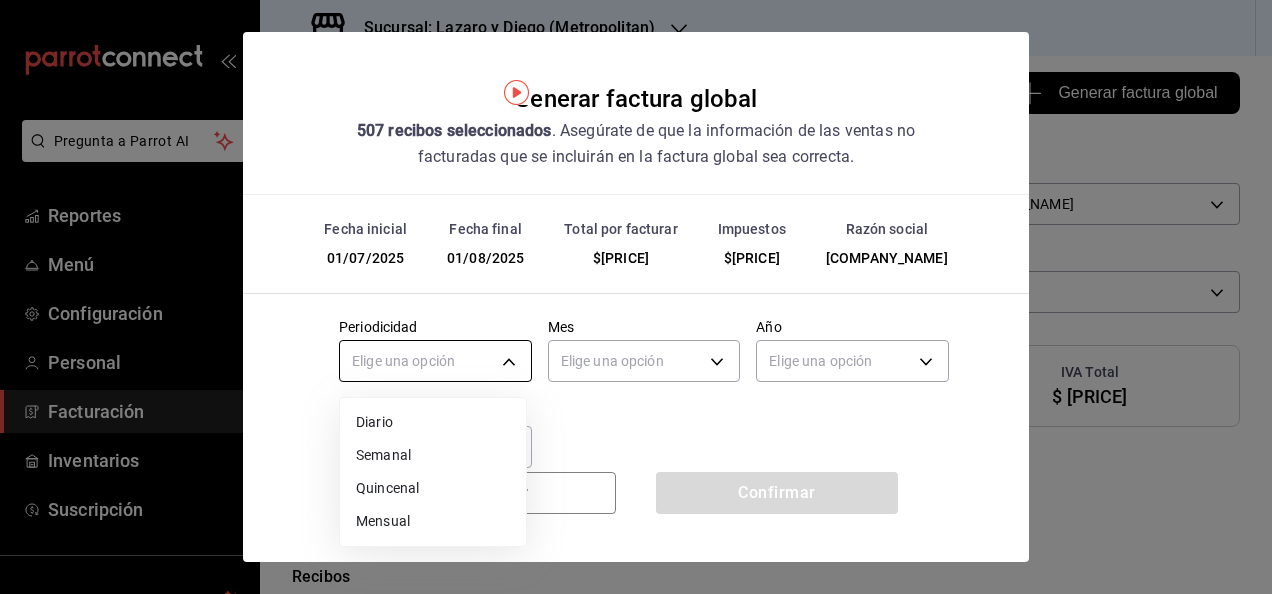 click on "Pregunta a Parrot AI Reportes   Menú   Configuración   Personal   Facturación   Inventarios   Suscripción   Ayuda Recomienda Parrot   Jupiter Flores   Sugerir nueva función   Sucursal: [PERSON] y [PERSON] (Metropolitan) Regresar 507 Recibos seleccionados Generar factura global Generar factura global Selecciona las ordenes que tus clientes no facturaron para emitir tu factural global. Fecha [DATE] [DATE] - [DATE] [DATE] Hora inicio [TIME] Hora inicio Hora fin [TIME] Hora fin Razón social YUMO CS [UUID] Formas de pago Ver todo ALL Canal de venta Ver todas PARROT,UBER_EATS,RAPPI,DIDI_FOOD,ONLINE Marcas Ver todas [UUID] Ingresos totales $ 410,689.83 Descuentos totales $ 4,632.80 IVA Total $ 65,710.37 Otros impuestos total $ 0.00 Total por facturar $ 476,400.20 Recibos Quita la selección a los recibos que no quieras incluir. Recuerda que sólo puedes generar facturas globales de hasta 1,000 recibos cada una. Fecha # de recibo Subtotal" at bounding box center [636, 297] 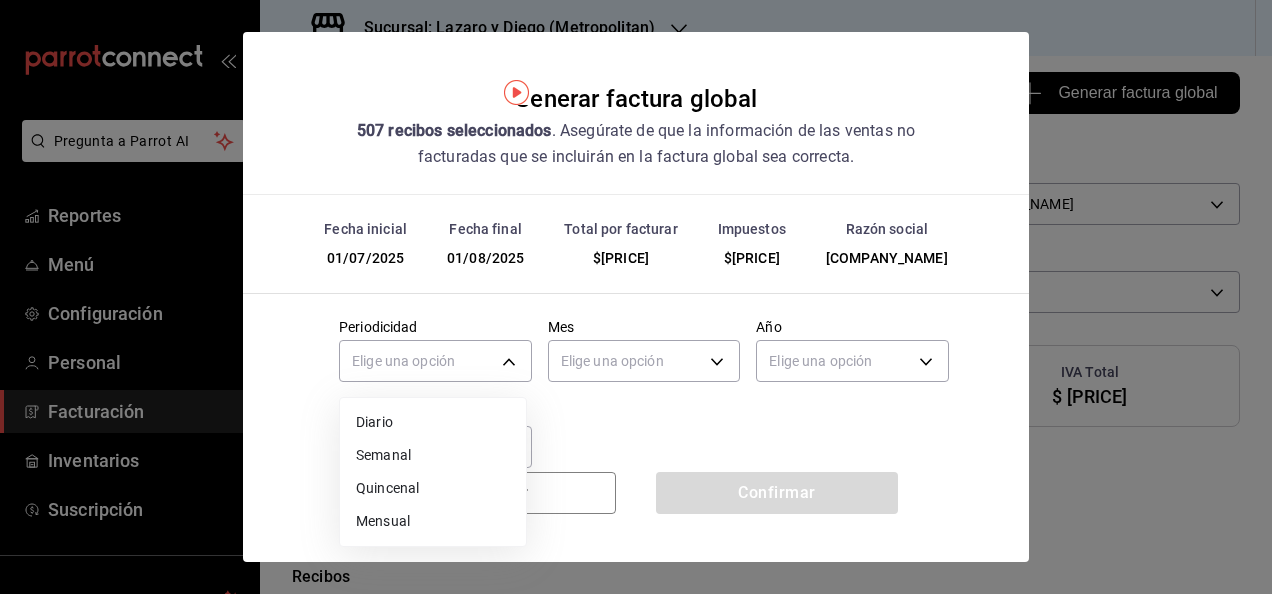 click on "Mensual" at bounding box center [433, 521] 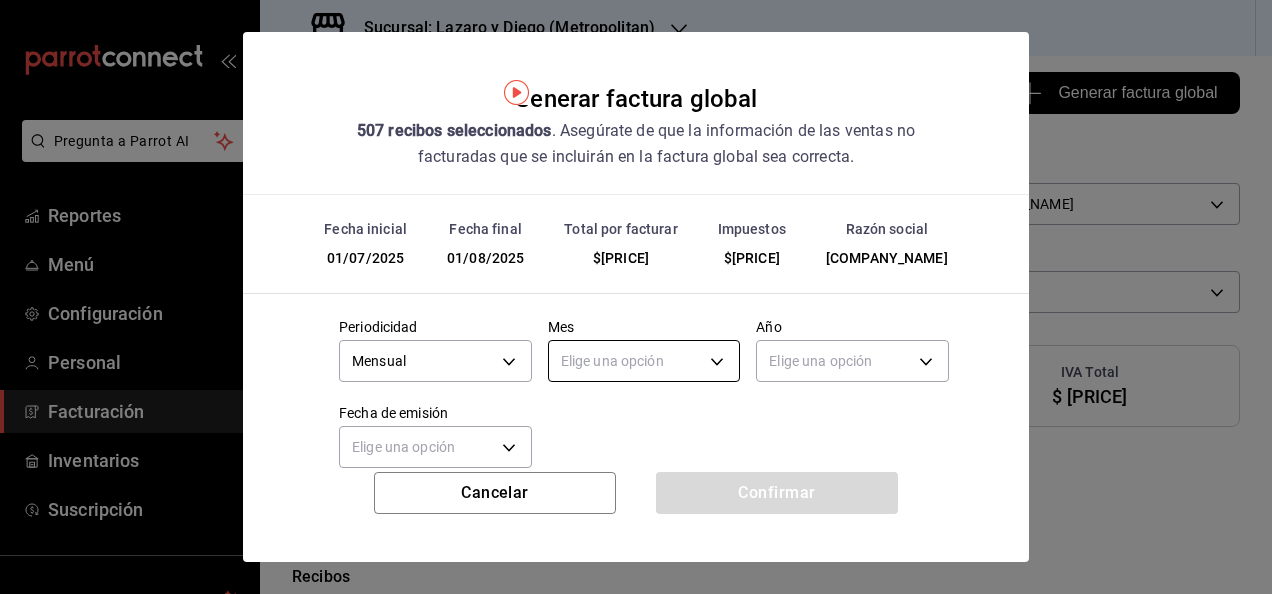 click on "Pregunta a Parrot AI Reportes   Menú   Configuración   Personal   Facturación   Inventarios   Suscripción   Ayuda Recomienda Parrot   Jupiter Flores   Sugerir nueva función   Sucursal: [PERSON] y [PERSON] (Metropolitan) Regresar 507 Recibos seleccionados Generar factura global Generar factura global Selecciona las ordenes que tus clientes no facturaron para emitir tu factural global. Fecha [DATE] [DATE] - [DATE] [DATE] Hora inicio [TIME] Hora inicio Hora fin [TIME] Hora fin Razón social YUMO CS [UUID] Formas de pago Ver todo ALL Canal de venta Ver todas PARROT,UBER_EATS,RAPPI,DIDI_FOOD,ONLINE Marcas Ver todas [UUID] Ingresos totales $ 410,689.83 Descuentos totales $ 4,632.80 IVA Total $ 65,710.37 Otros impuestos total $ 0.00 Total por facturar $ 476,400.20 Recibos Quita la selección a los recibos que no quieras incluir. Recuerda que sólo puedes generar facturas globales de hasta 1,000 recibos cada una. Fecha # de recibo Subtotal" at bounding box center (636, 297) 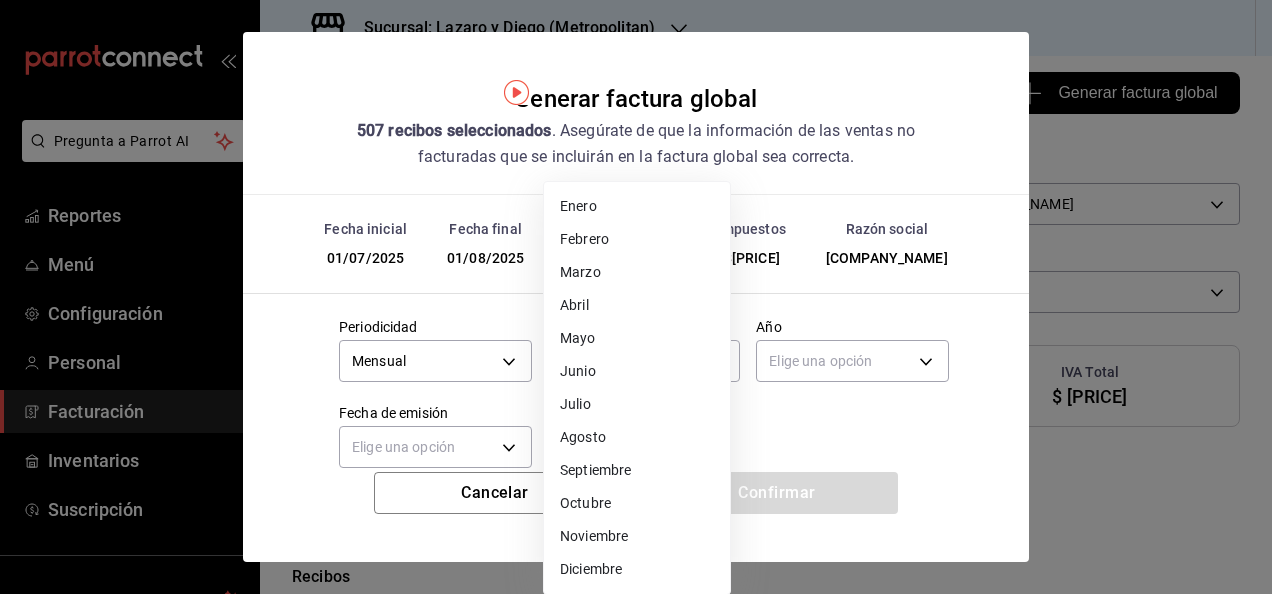 click on "Julio" at bounding box center [637, 404] 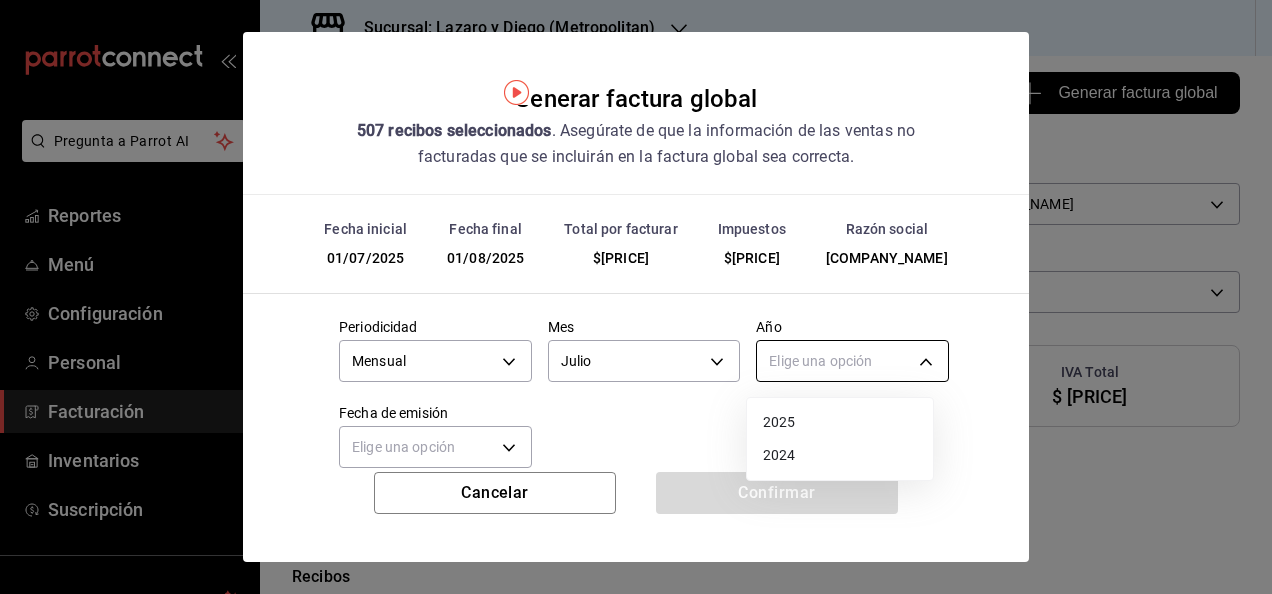 click on "Pregunta a Parrot AI Reportes   Menú   Configuración   Personal   Facturación   Inventarios   Suscripción   Ayuda Recomienda Parrot   Jupiter Flores   Sugerir nueva función   Sucursal: [PERSON] y [PERSON] (Metropolitan) Regresar 507 Recibos seleccionados Generar factura global Generar factura global Selecciona las ordenes que tus clientes no facturaron para emitir tu factural global. Fecha [DATE] [DATE] - [DATE] [DATE] Hora inicio [TIME] Hora inicio Hora fin [TIME] Hora fin Razón social YUMO CS [UUID] Formas de pago Ver todo ALL Canal de venta Ver todas PARROT,UBER_EATS,RAPPI,DIDI_FOOD,ONLINE Marcas Ver todas [UUID] Ingresos totales $ 410,689.83 Descuentos totales $ 4,632.80 IVA Total $ 65,710.37 Otros impuestos total $ 0.00 Total por facturar $ 476,400.20 Recibos Quita la selección a los recibos que no quieras incluir. Recuerda que sólo puedes generar facturas globales de hasta 1,000 recibos cada una. Fecha # de recibo Subtotal" at bounding box center (636, 297) 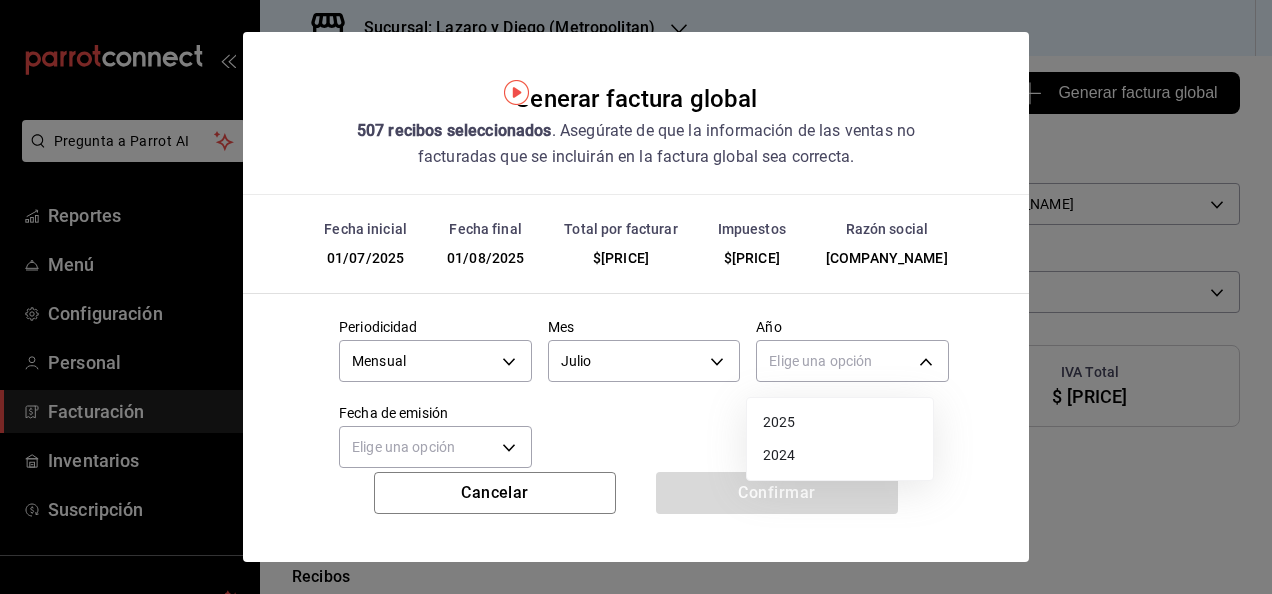 click on "2025" at bounding box center [840, 422] 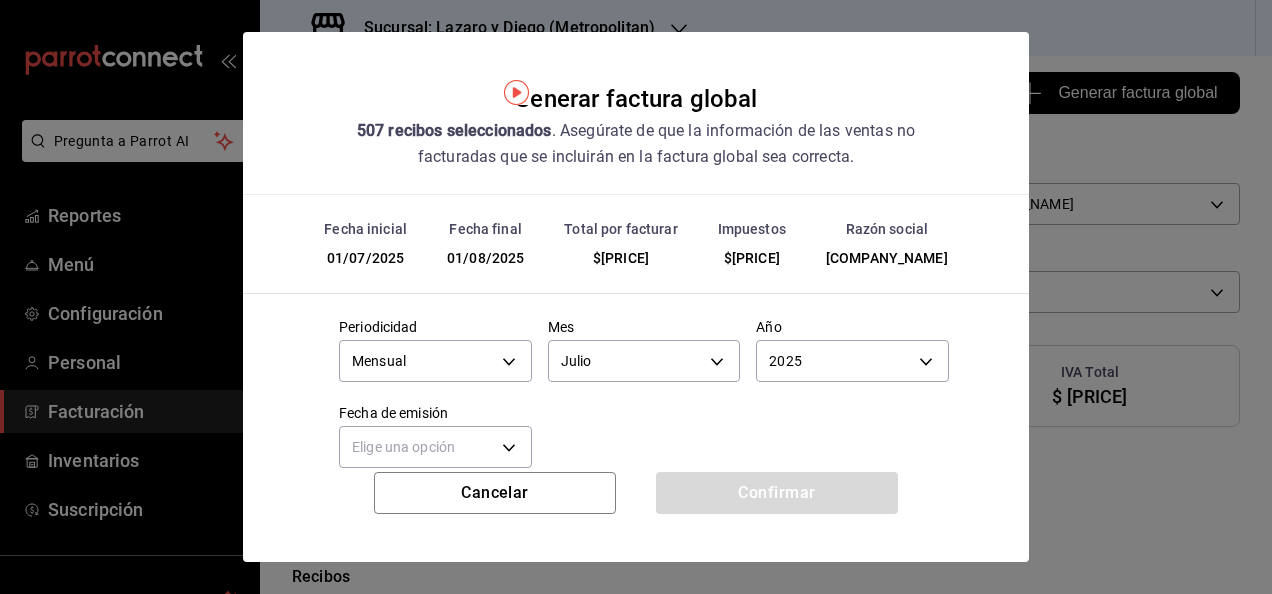click on "Periodicidad Mensual MONTHLY Mes Julio 7 Año 2025 2025 Fecha de emisión Elige una opción" at bounding box center [636, 388] 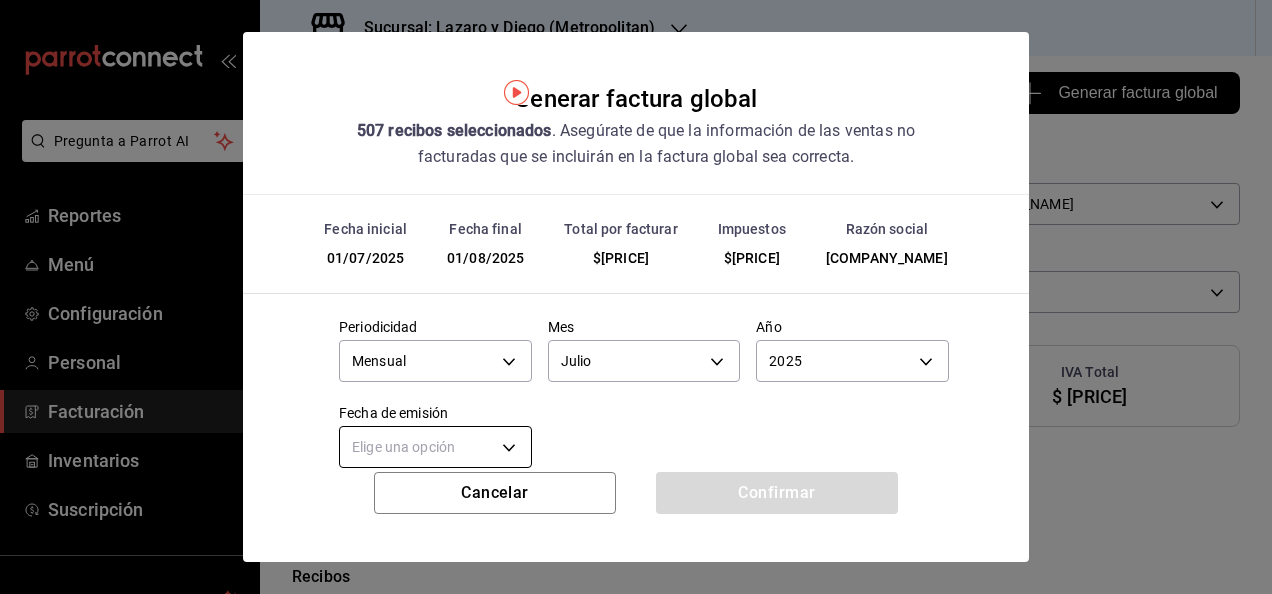 click on "Pregunta a Parrot AI Reportes   Menú   Configuración   Personal   Facturación   Inventarios   Suscripción   Ayuda Recomienda Parrot   Jupiter Flores   Sugerir nueva función   Sucursal: [PERSON] y [PERSON] (Metropolitan) Regresar 507 Recibos seleccionados Generar factura global Generar factura global Selecciona las ordenes que tus clientes no facturaron para emitir tu factural global. Fecha [DATE] [DATE] - [DATE] [DATE] Hora inicio [TIME] Hora inicio Hora fin [TIME] Hora fin Razón social YUMO CS [UUID] Formas de pago Ver todo ALL Canal de venta Ver todas PARROT,UBER_EATS,RAPPI,DIDI_FOOD,ONLINE Marcas Ver todas [UUID] Ingresos totales $ 410,689.83 Descuentos totales $ 4,632.80 IVA Total $ 65,710.37 Otros impuestos total $ 0.00 Total por facturar $ 476,400.20 Recibos Quita la selección a los recibos que no quieras incluir. Recuerda que sólo puedes generar facturas globales de hasta 1,000 recibos cada una. Fecha # de recibo Subtotal" at bounding box center (636, 297) 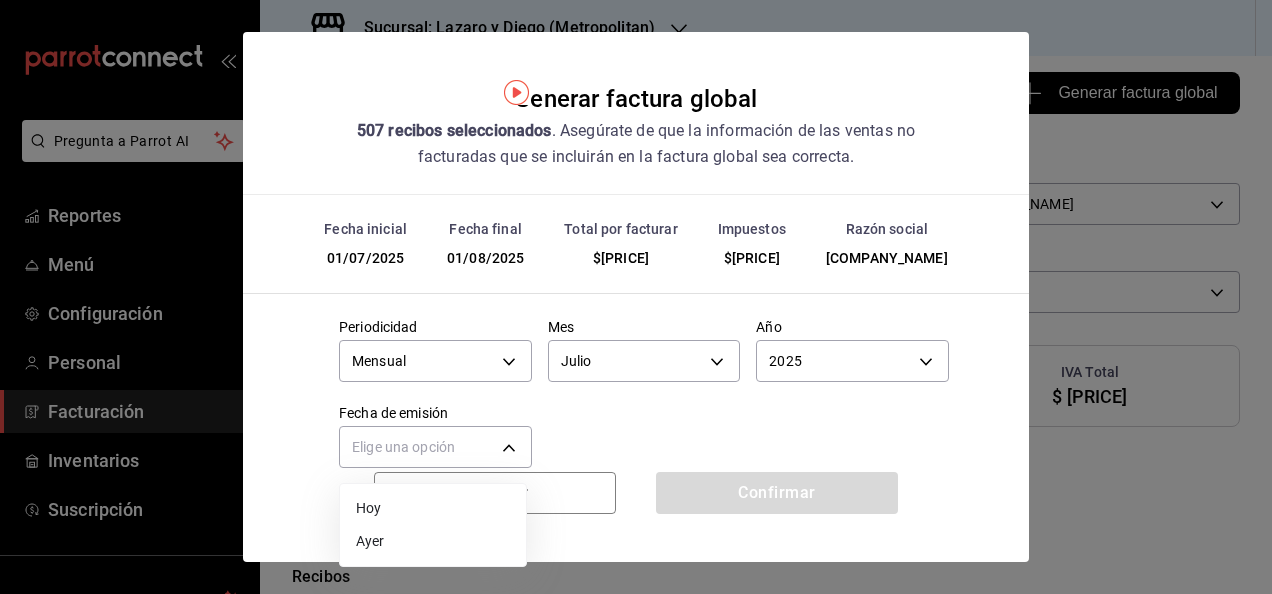 click on "Ayer" at bounding box center [433, 541] 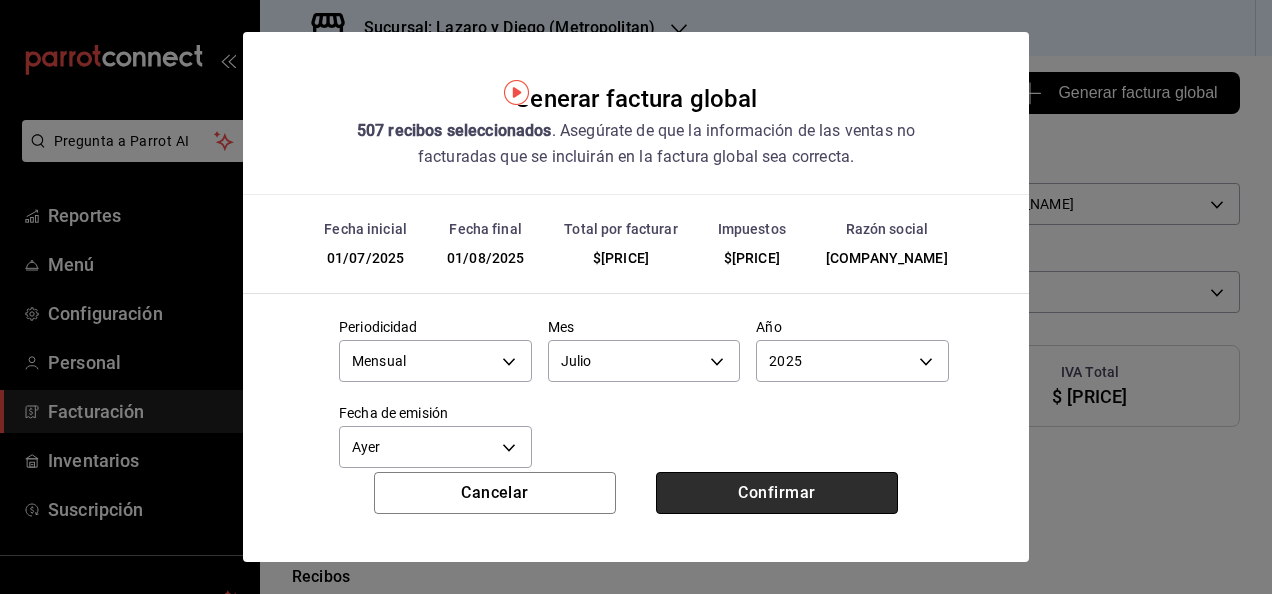 click on "Confirmar" at bounding box center [777, 493] 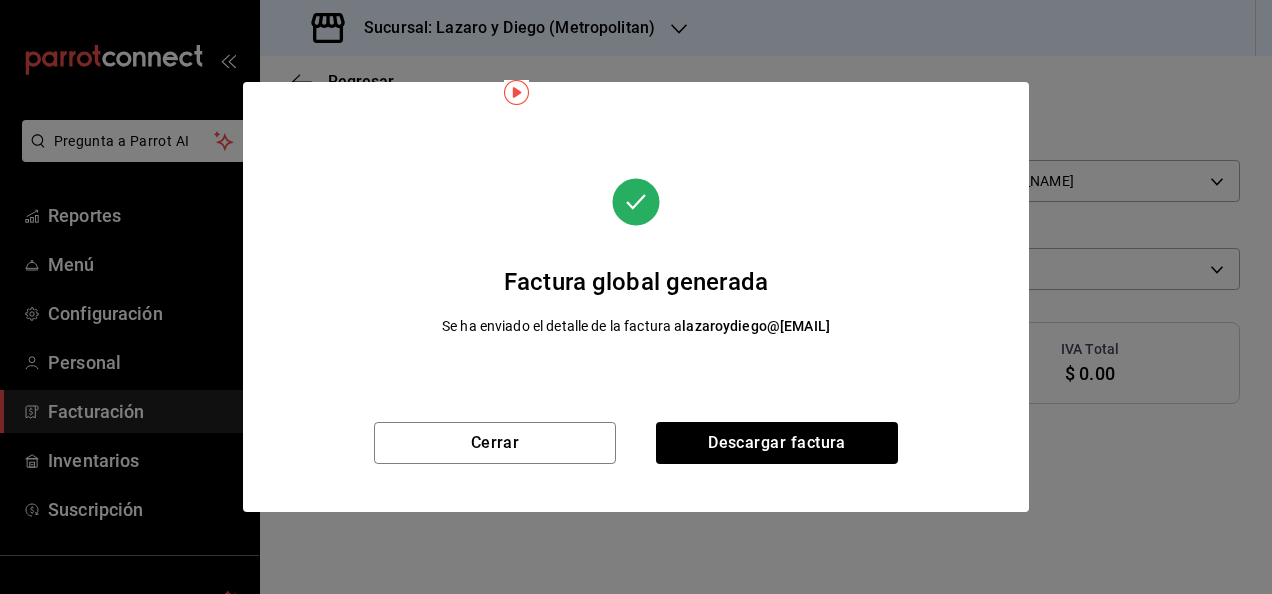 scroll, scrollTop: 46, scrollLeft: 0, axis: vertical 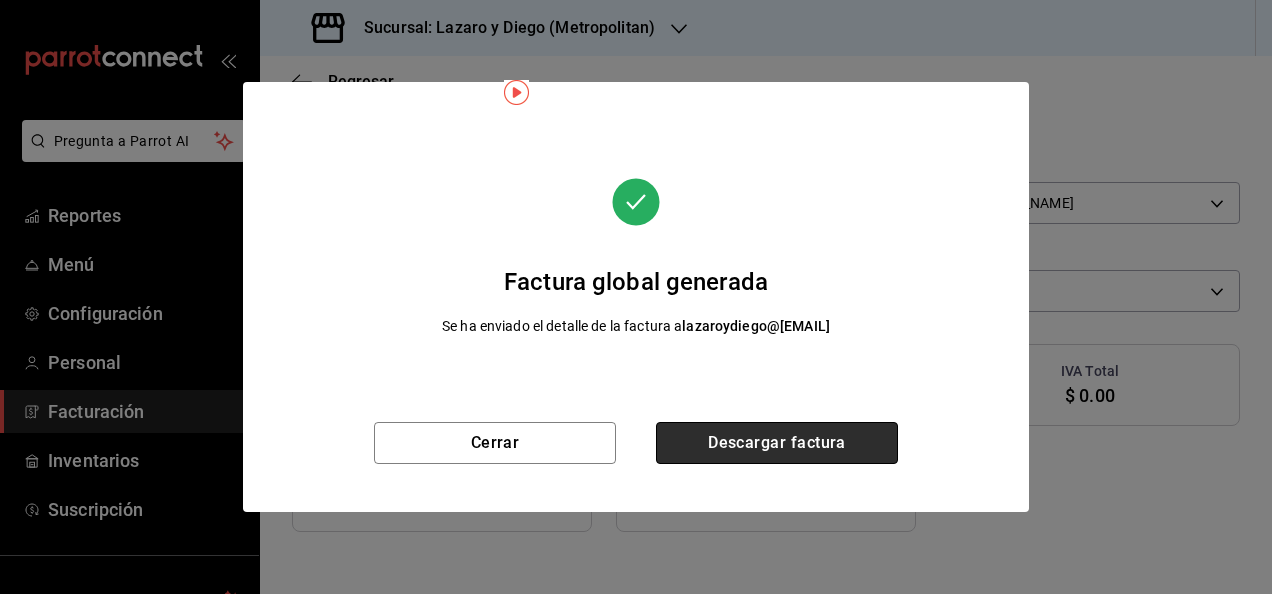 click on "Descargar factura" at bounding box center (777, 443) 